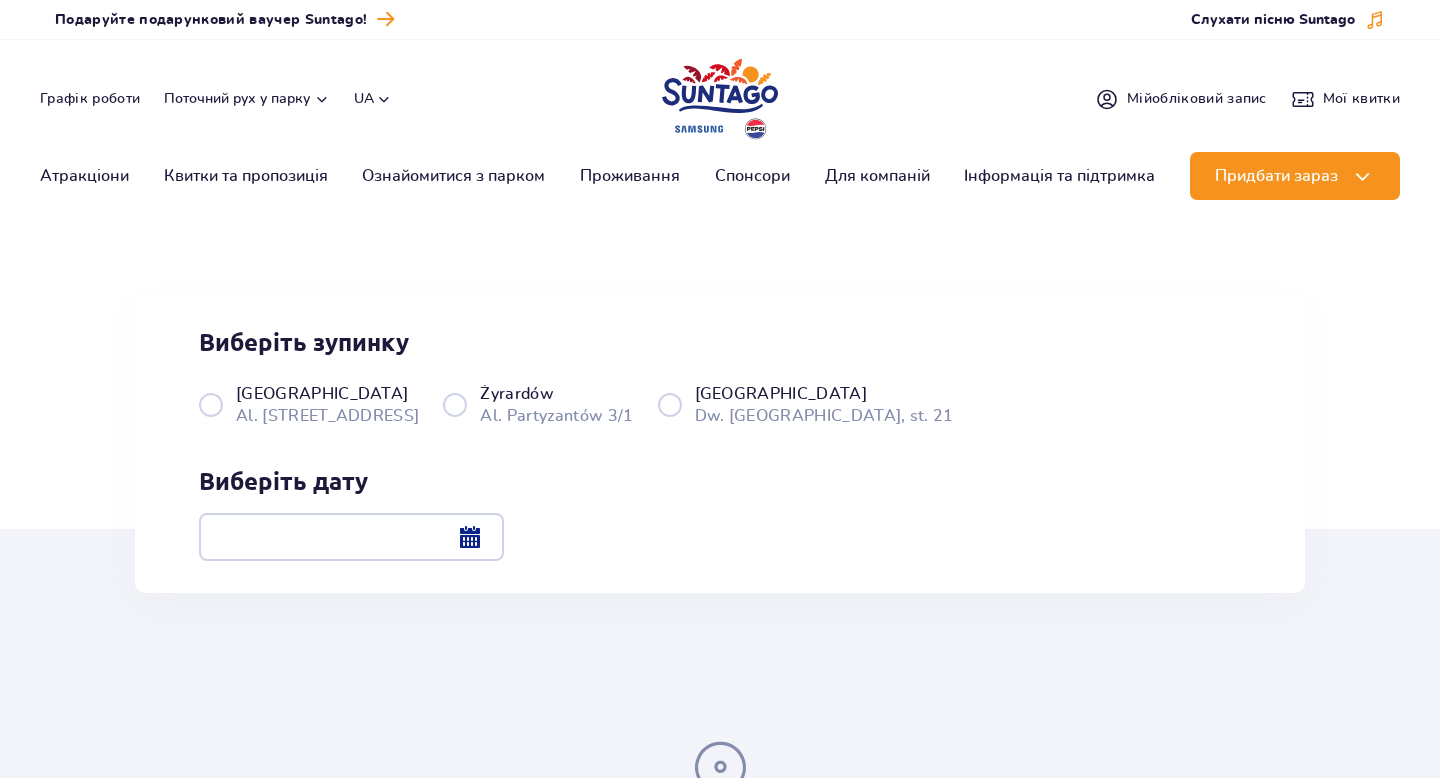 scroll, scrollTop: 0, scrollLeft: 0, axis: both 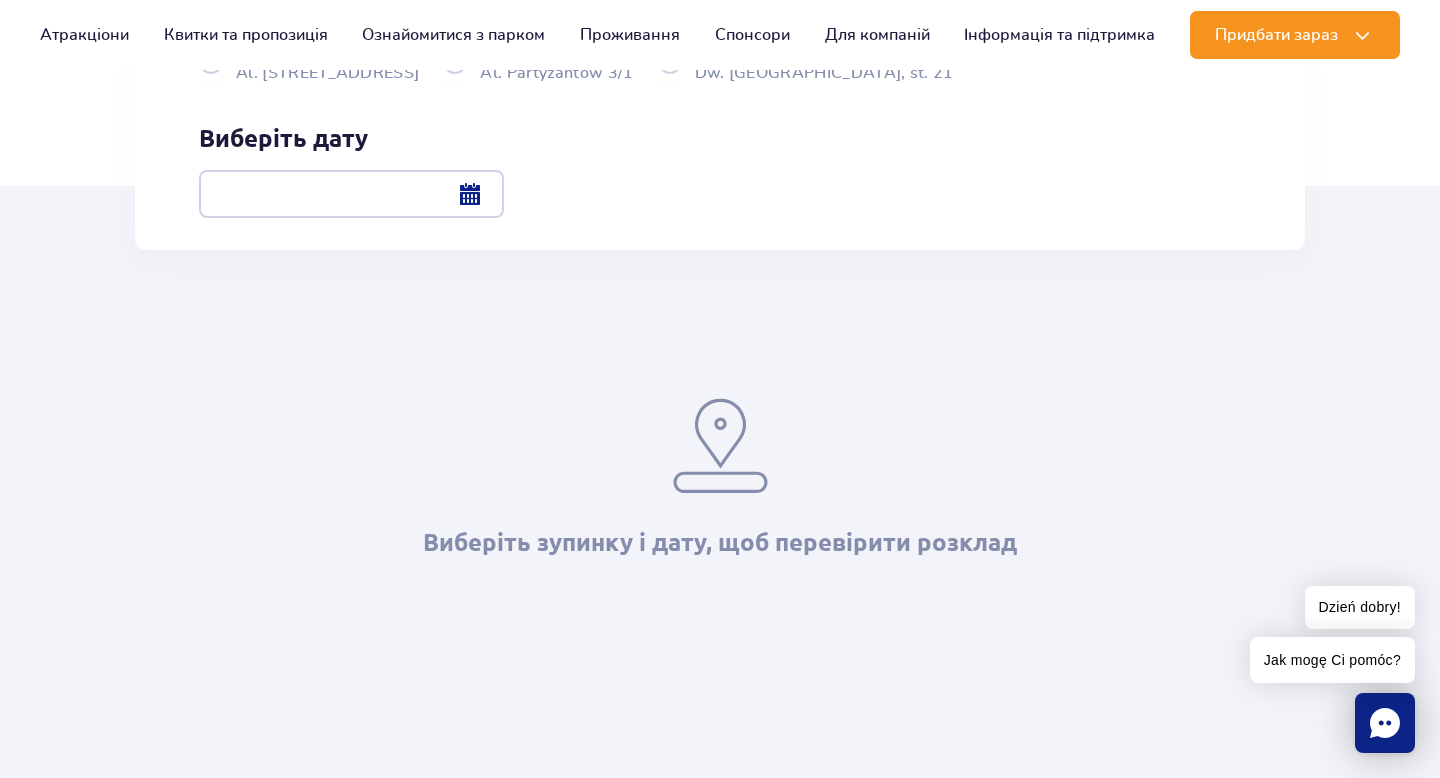 click on "Warszawa Al. [STREET_ADDRESS]" at bounding box center [309, 61] 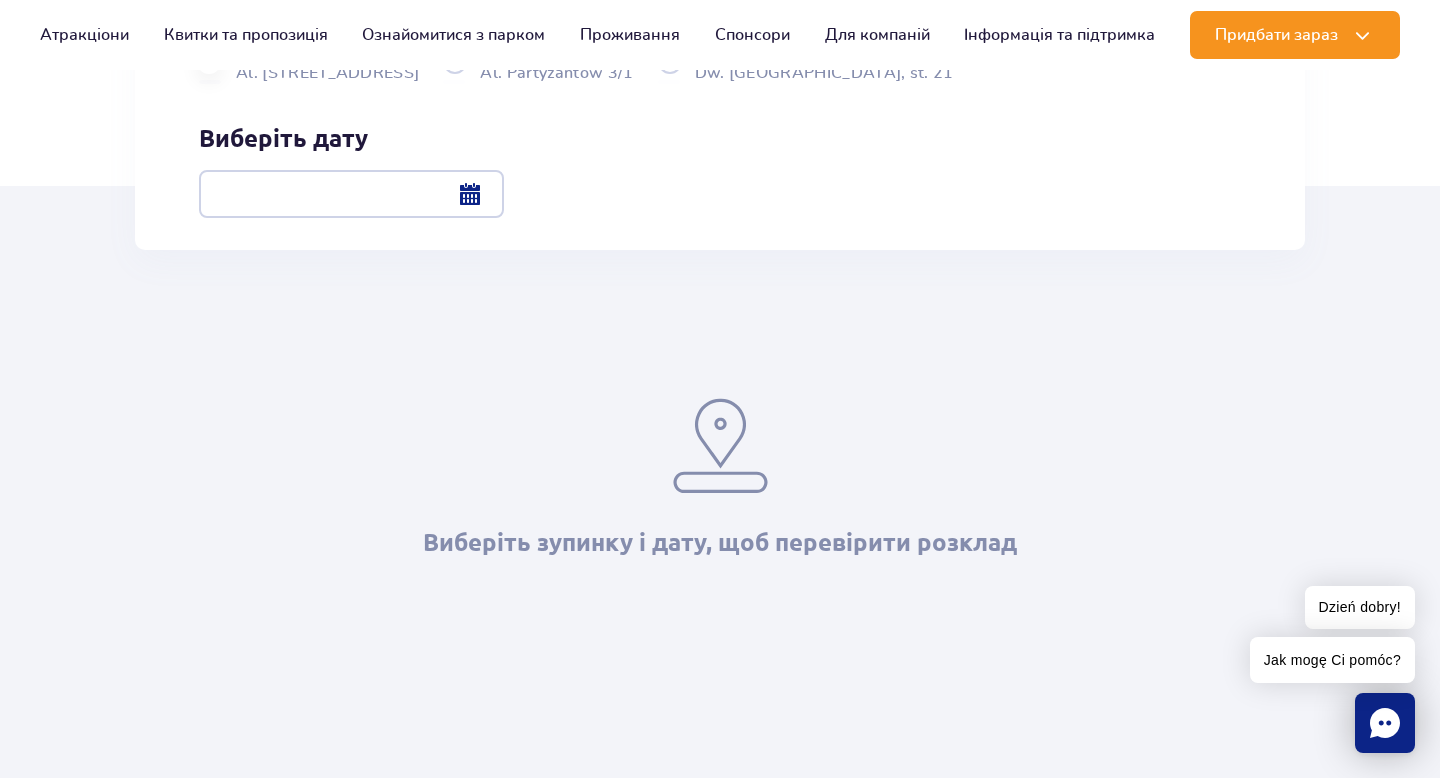 click at bounding box center (351, 194) 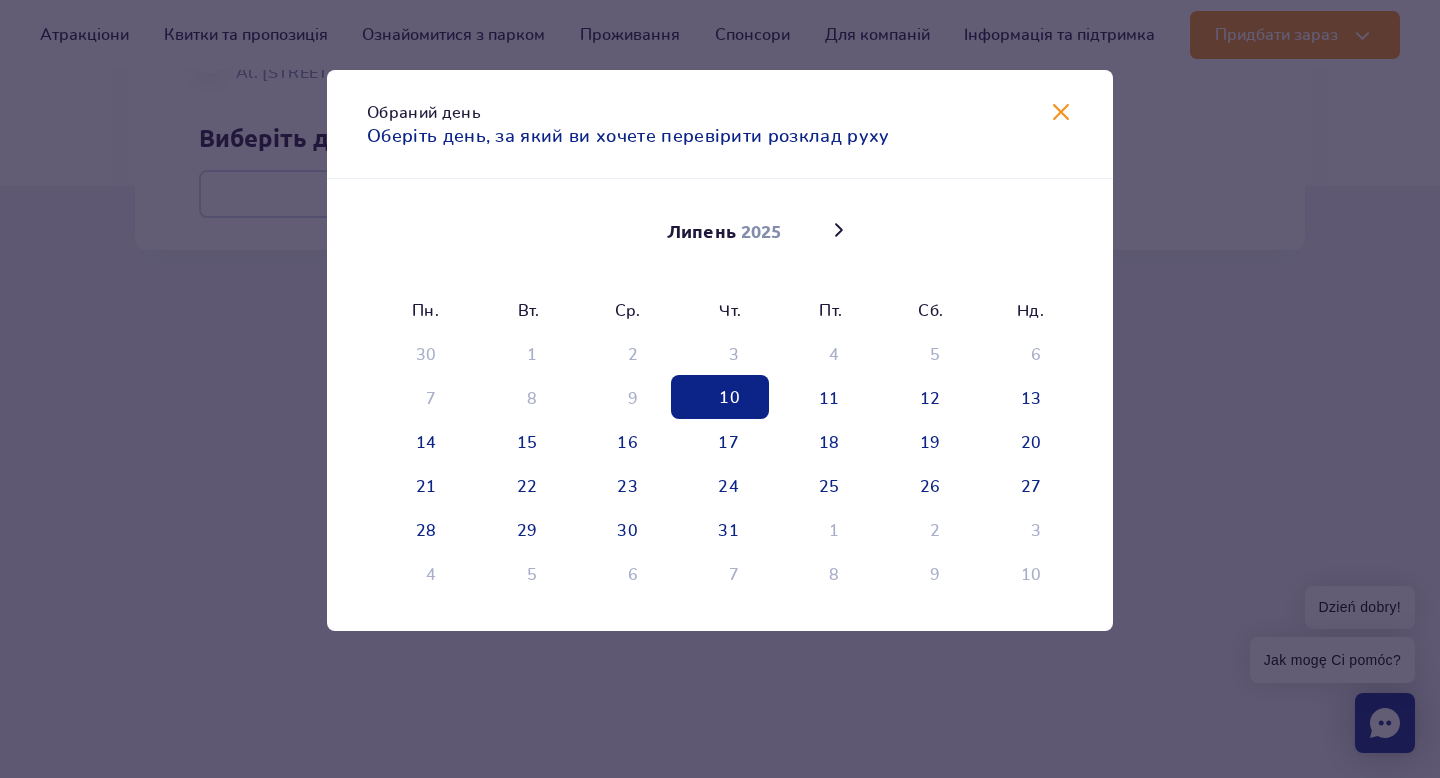 click at bounding box center (1061, 112) 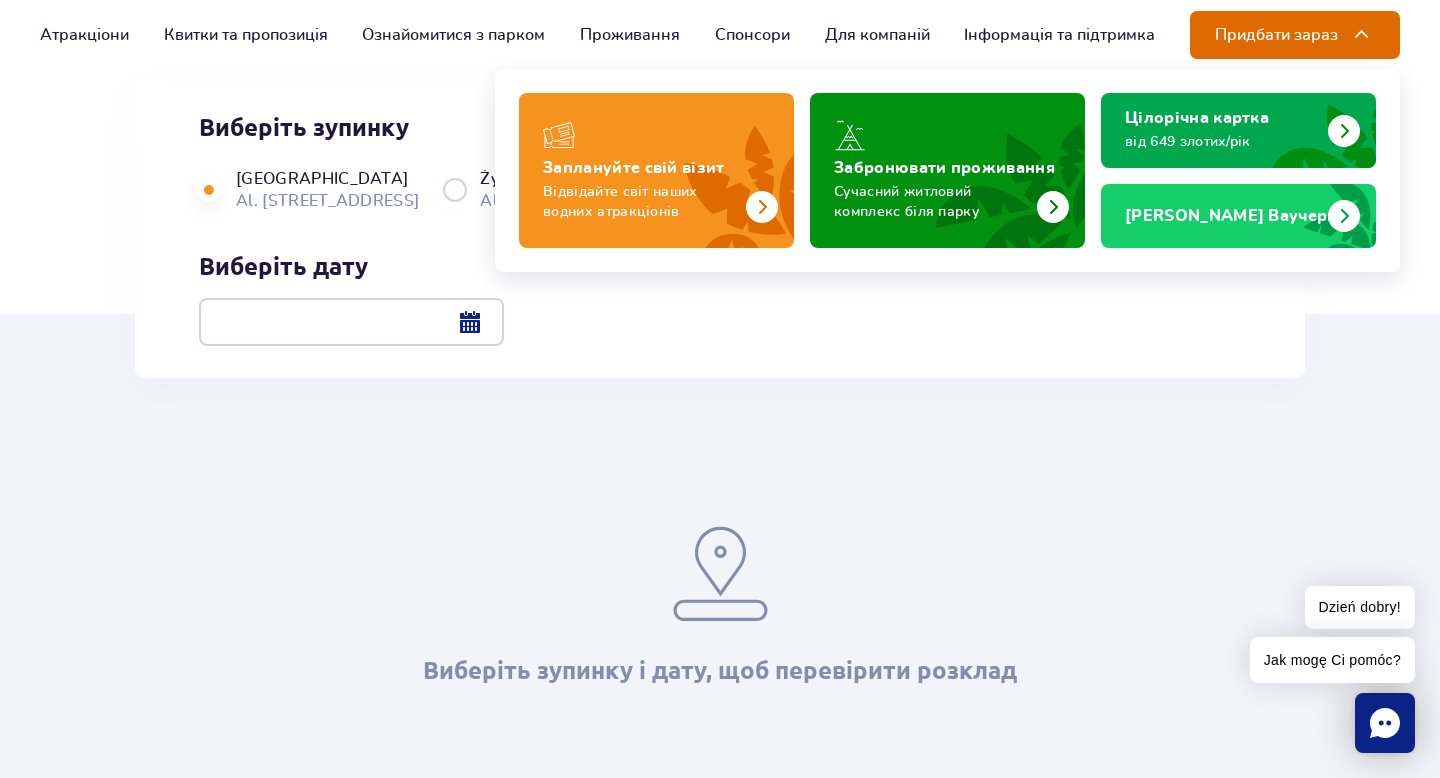 scroll, scrollTop: 0, scrollLeft: 0, axis: both 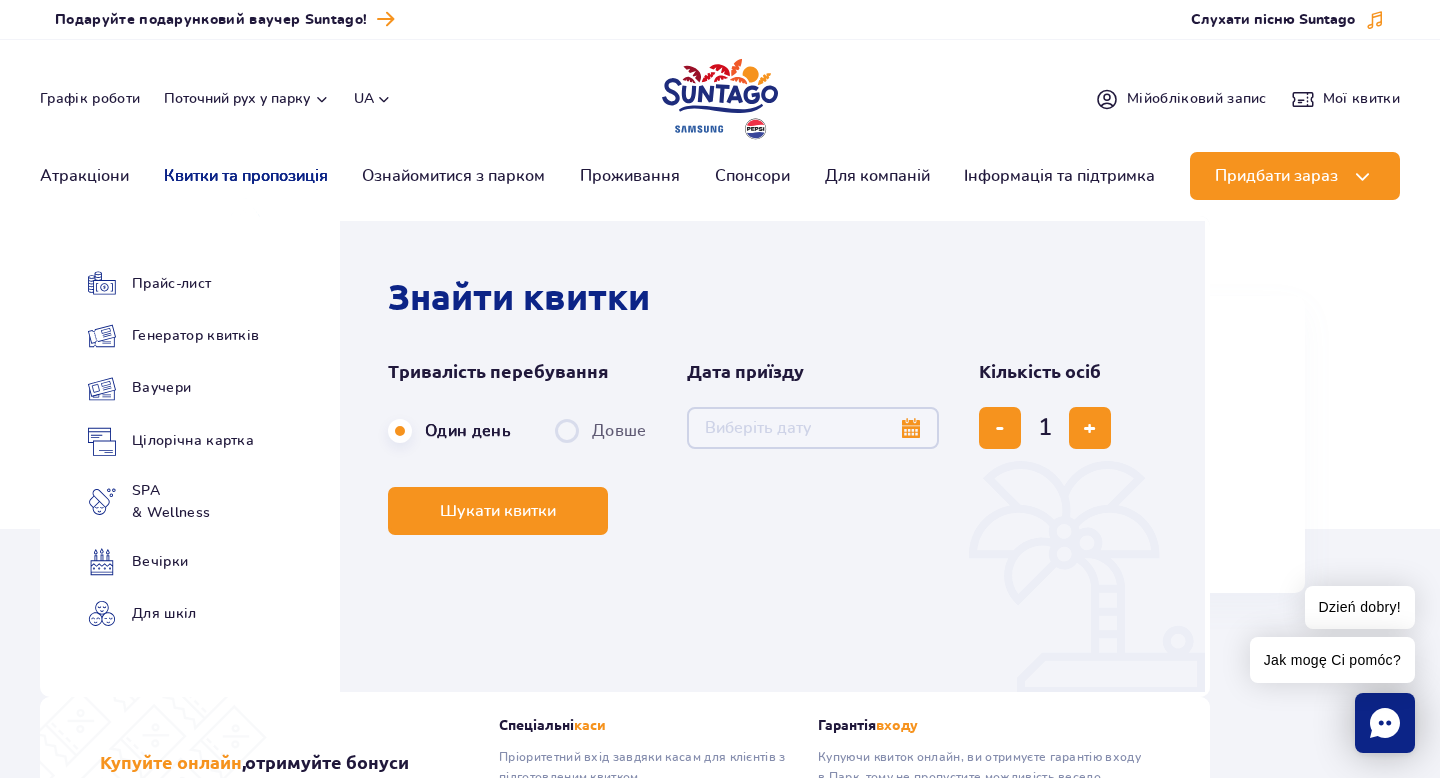 click on "Квитки та пропозиція" at bounding box center [246, 176] 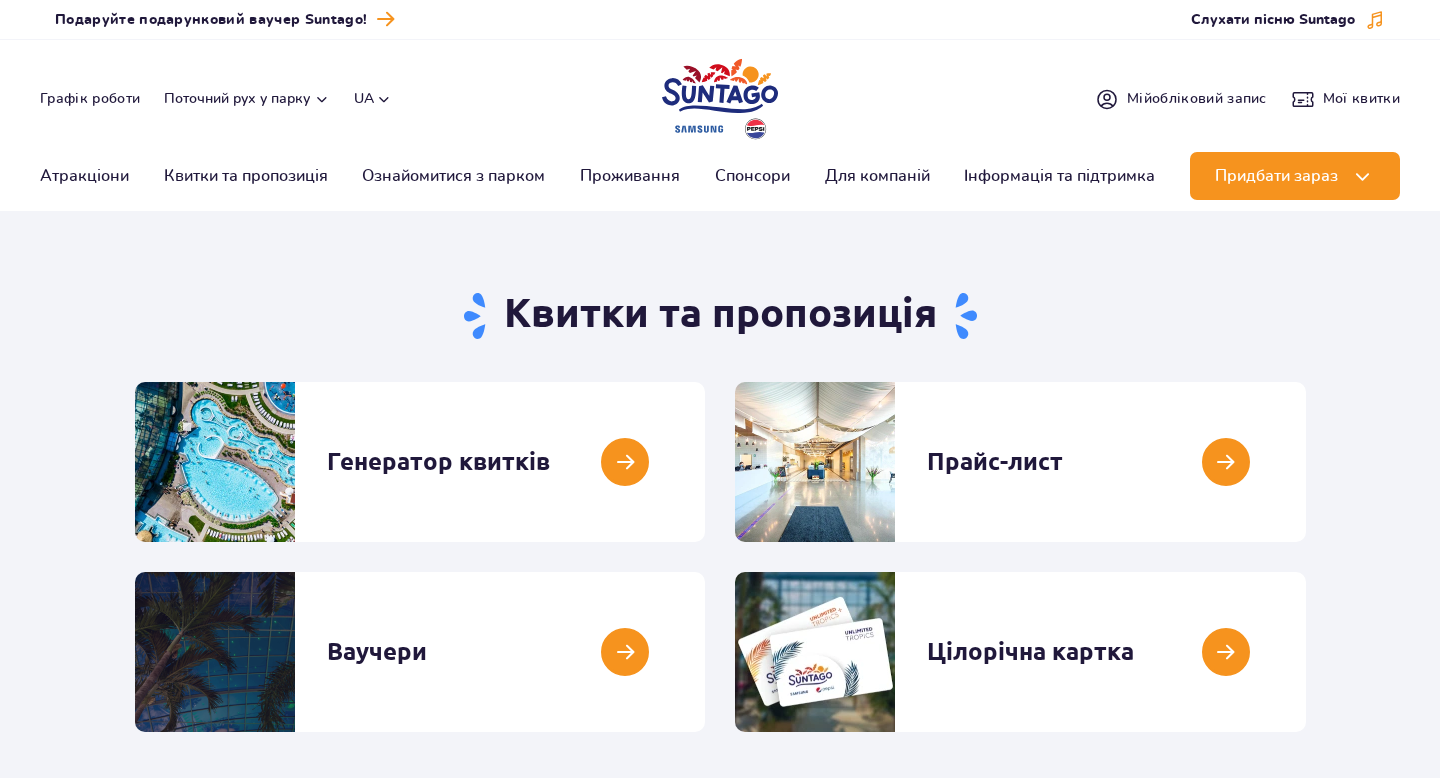 scroll, scrollTop: 0, scrollLeft: 0, axis: both 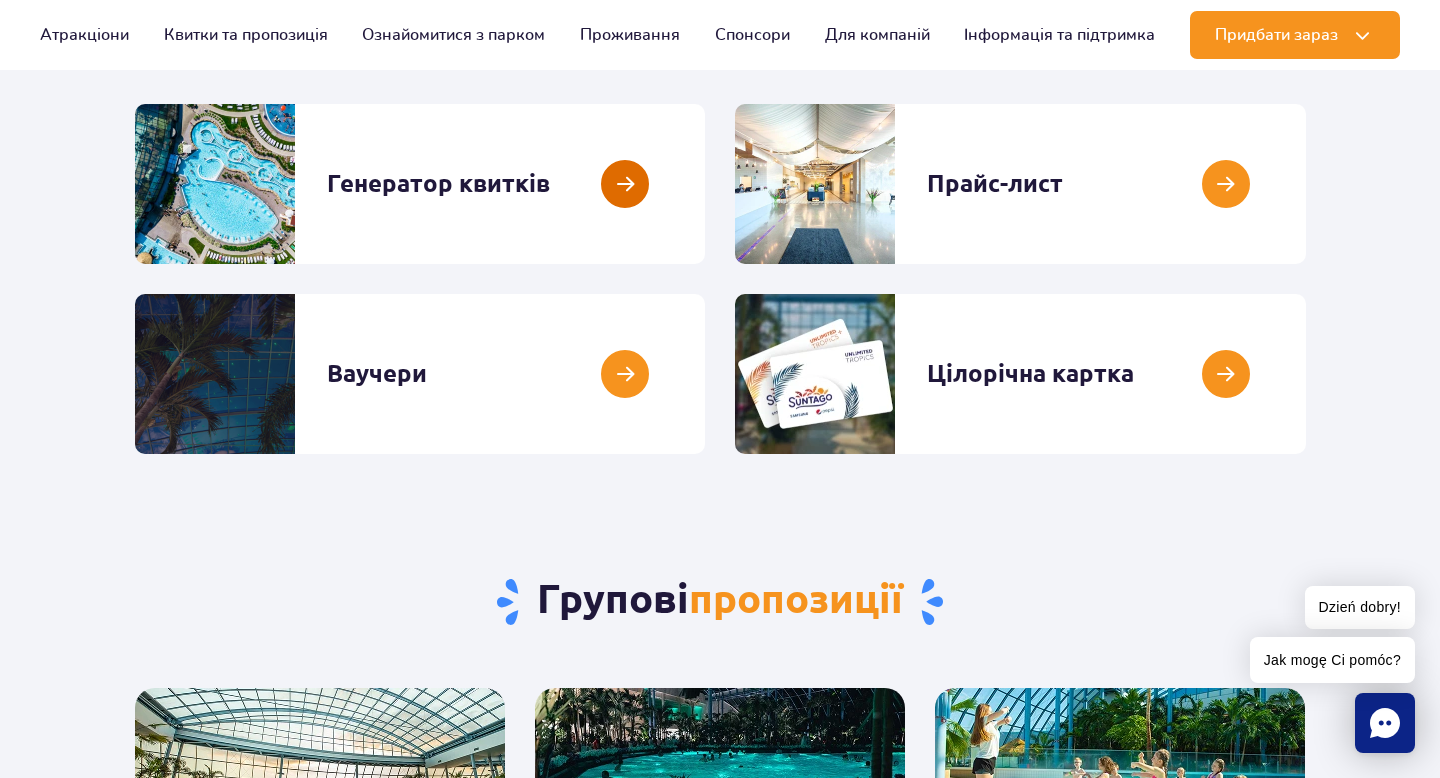 click at bounding box center [705, 184] 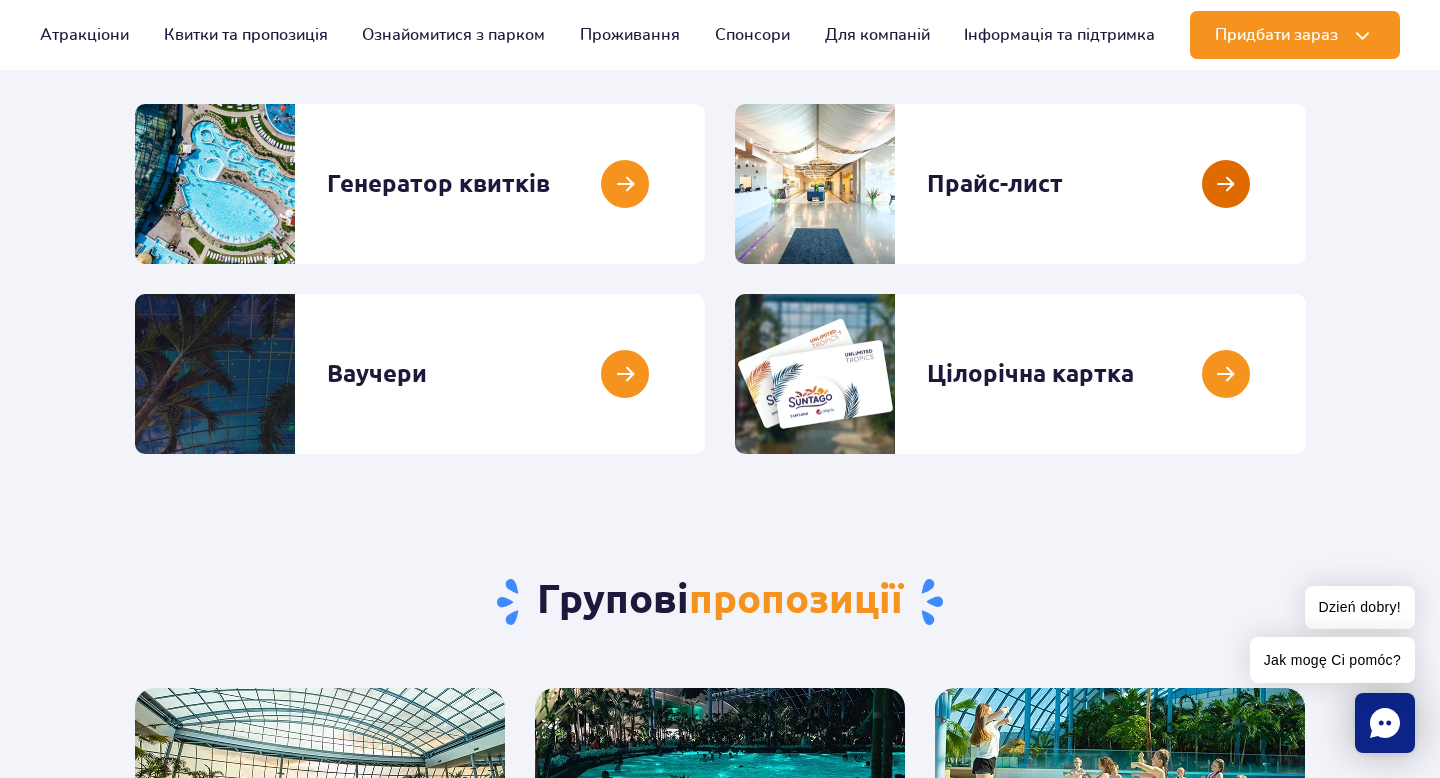 click at bounding box center (1306, 184) 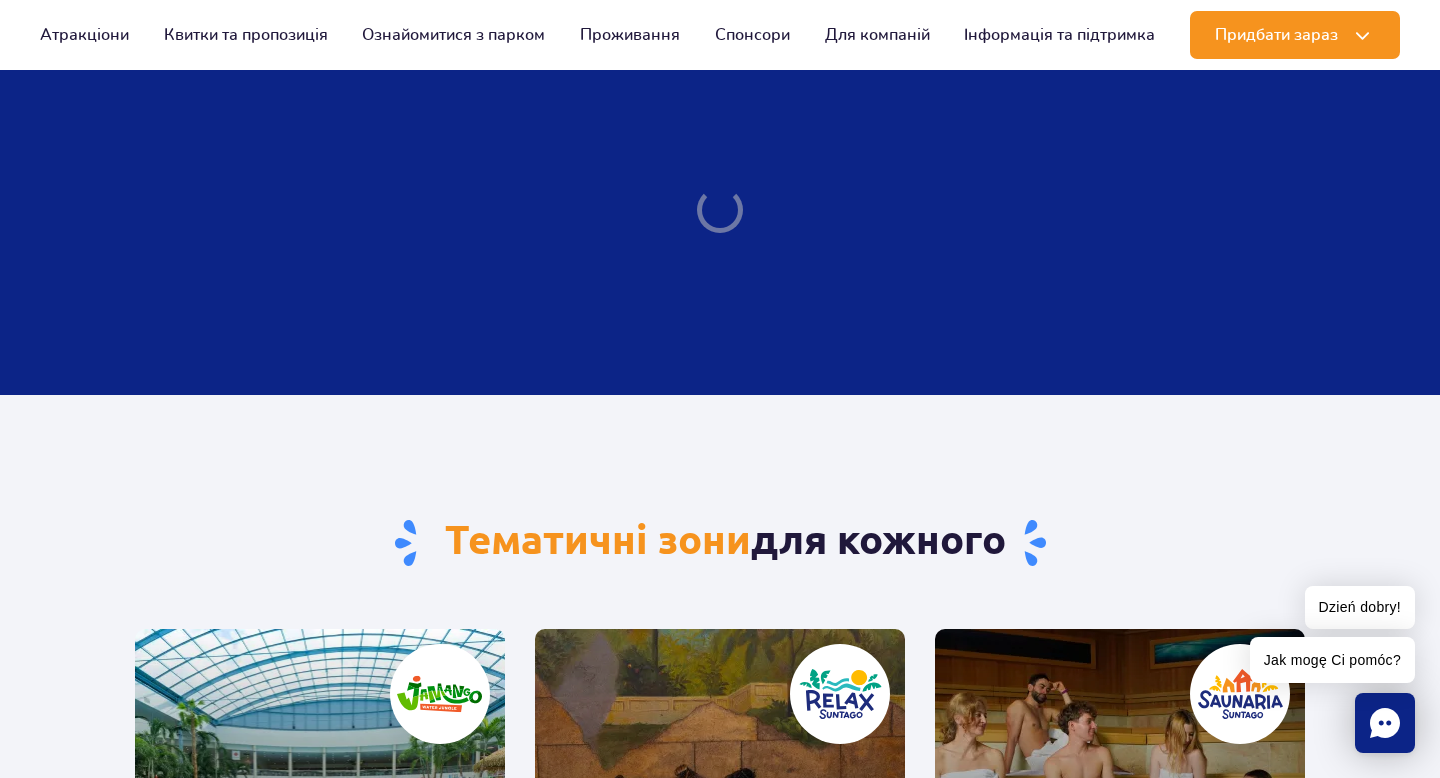 scroll, scrollTop: 1813, scrollLeft: 0, axis: vertical 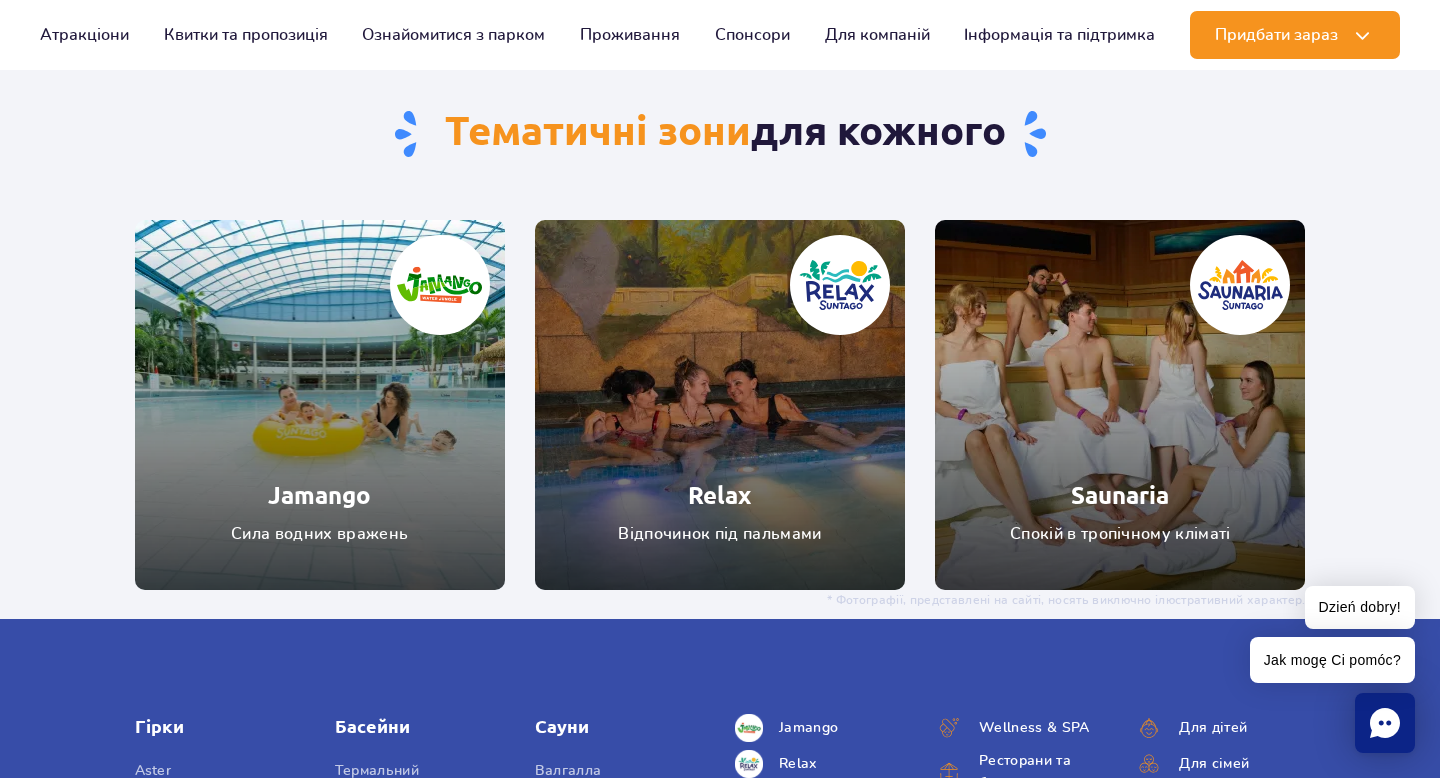 click at bounding box center [720, 405] 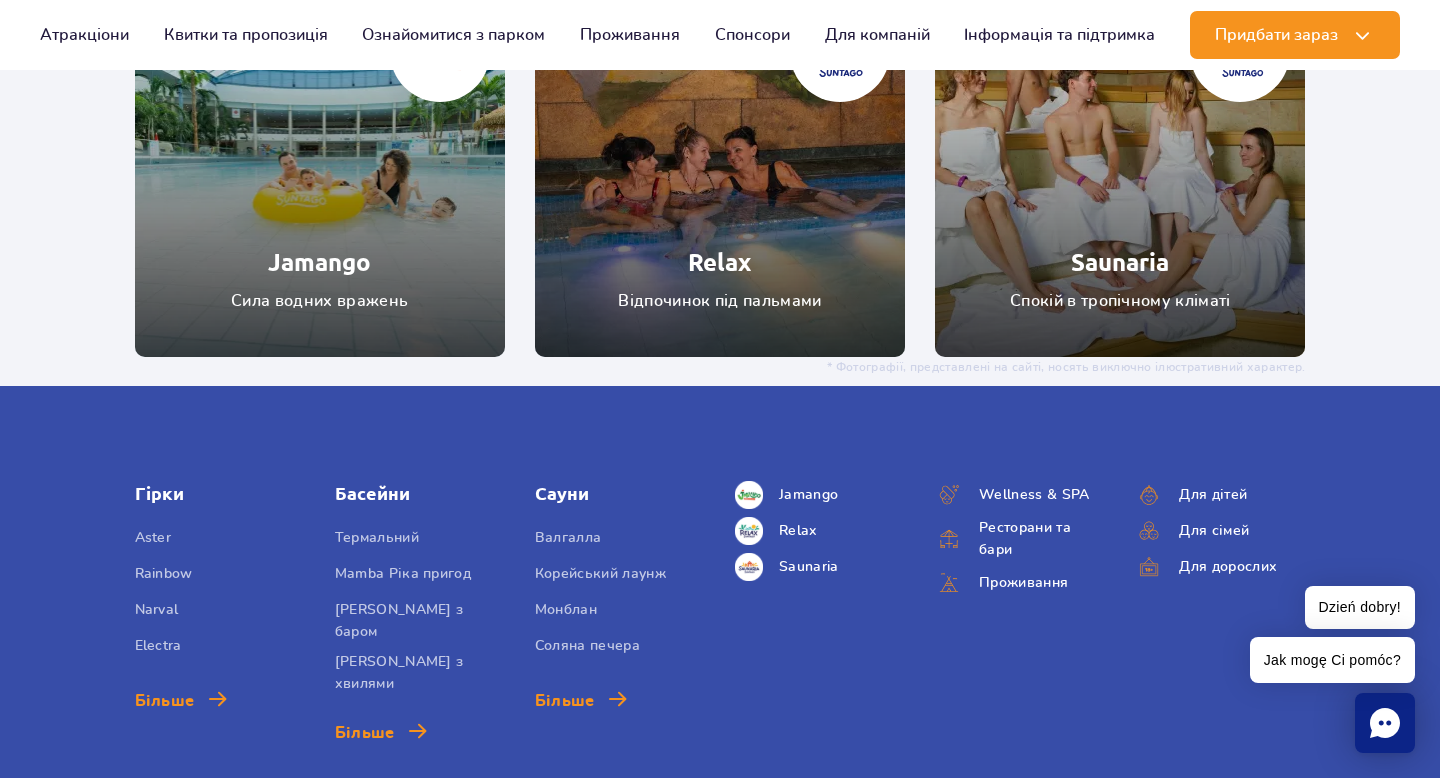 scroll, scrollTop: 2047, scrollLeft: 0, axis: vertical 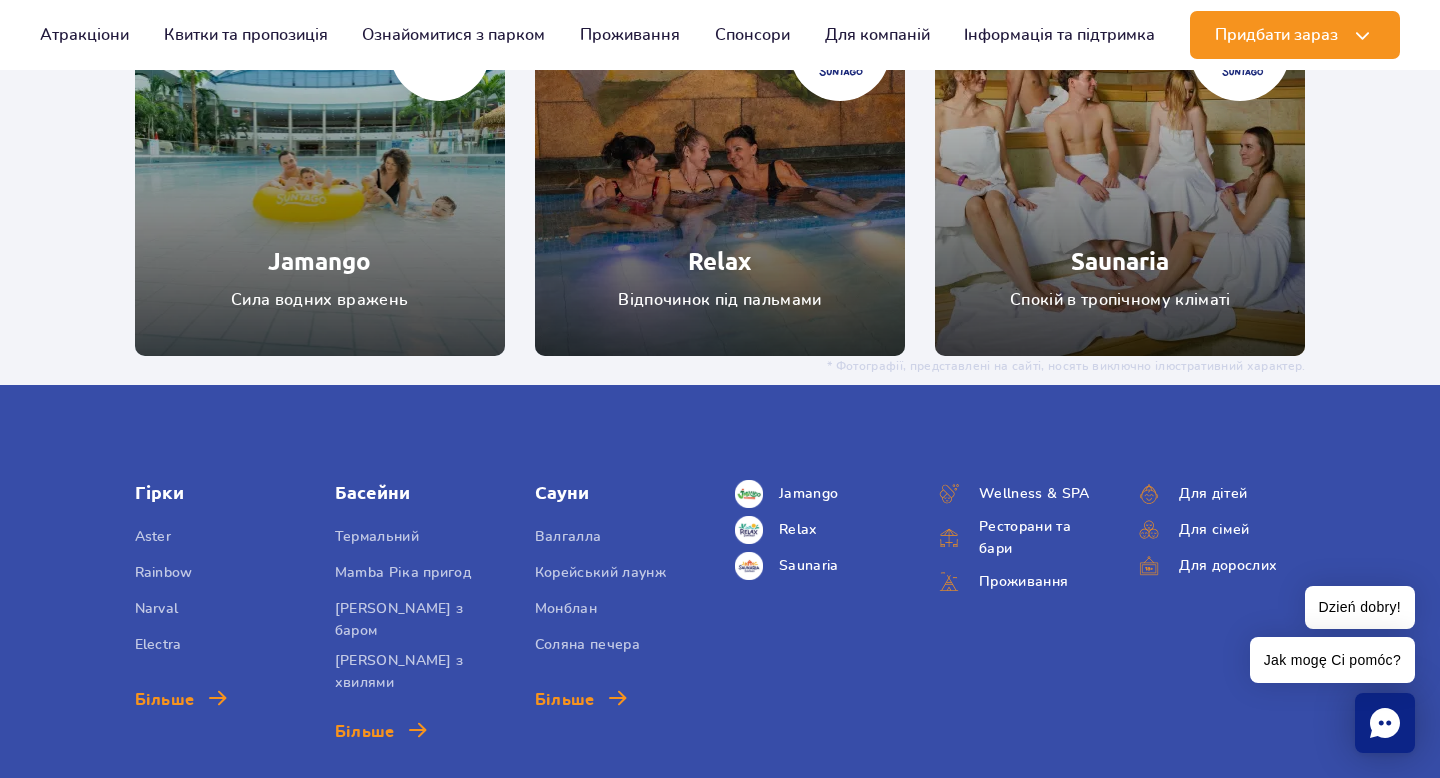 click at bounding box center (720, 171) 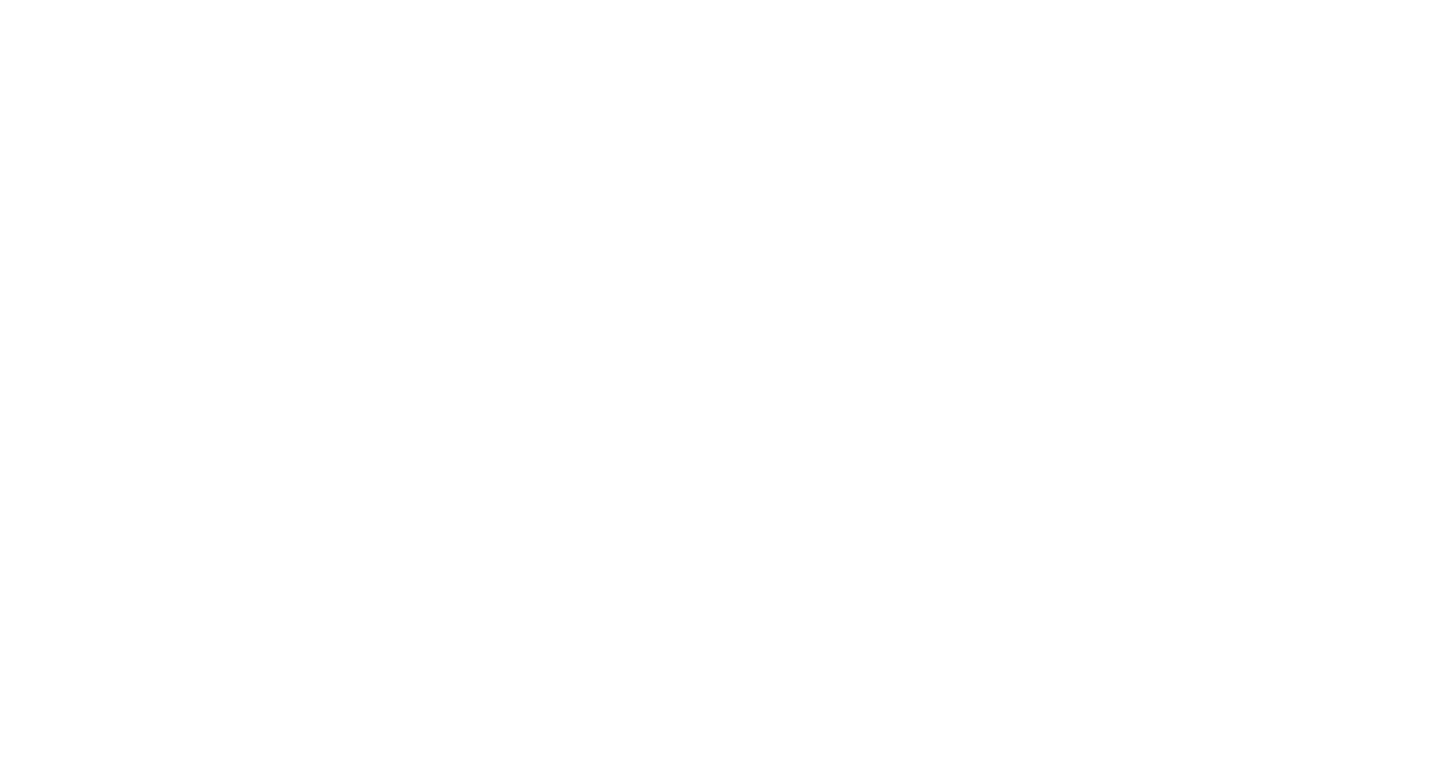 scroll, scrollTop: 0, scrollLeft: 0, axis: both 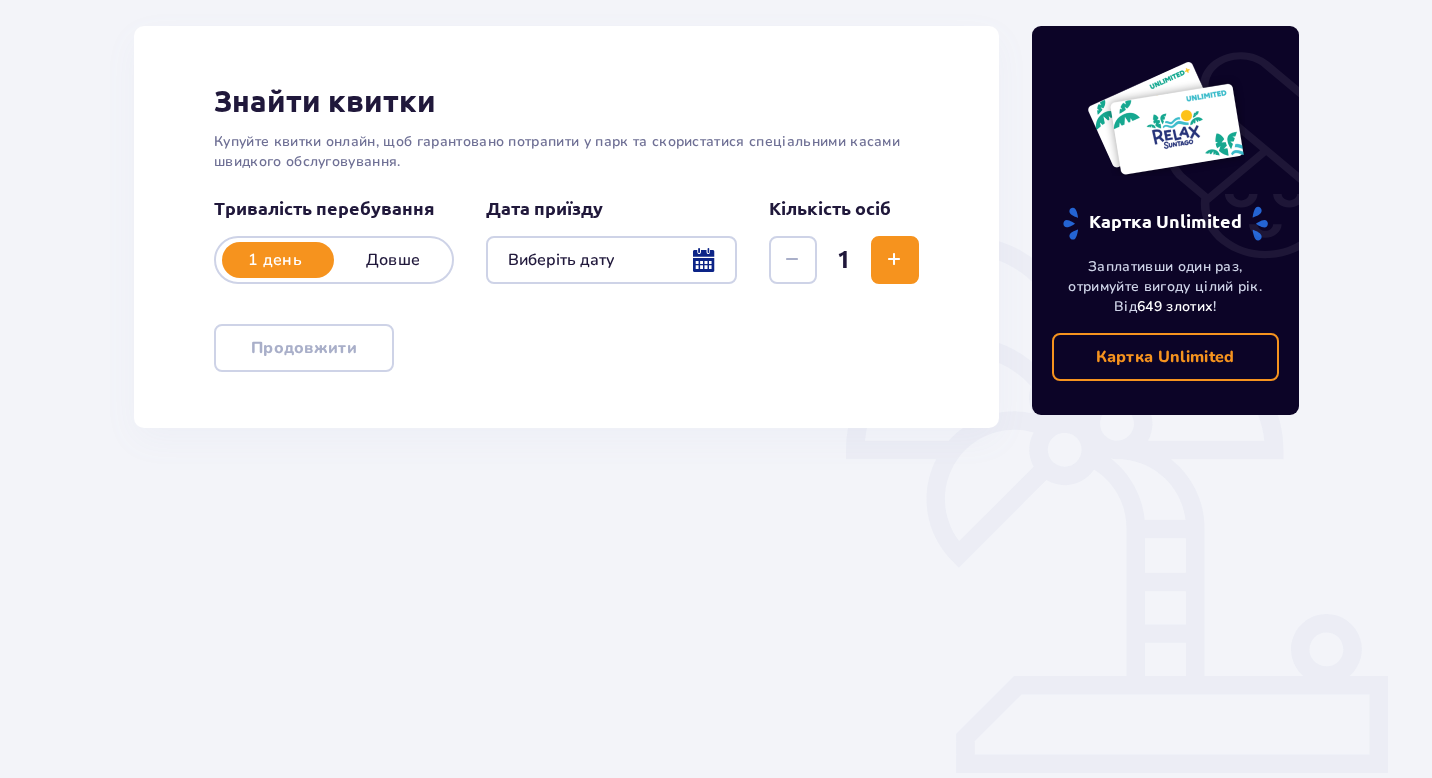 click at bounding box center (611, 260) 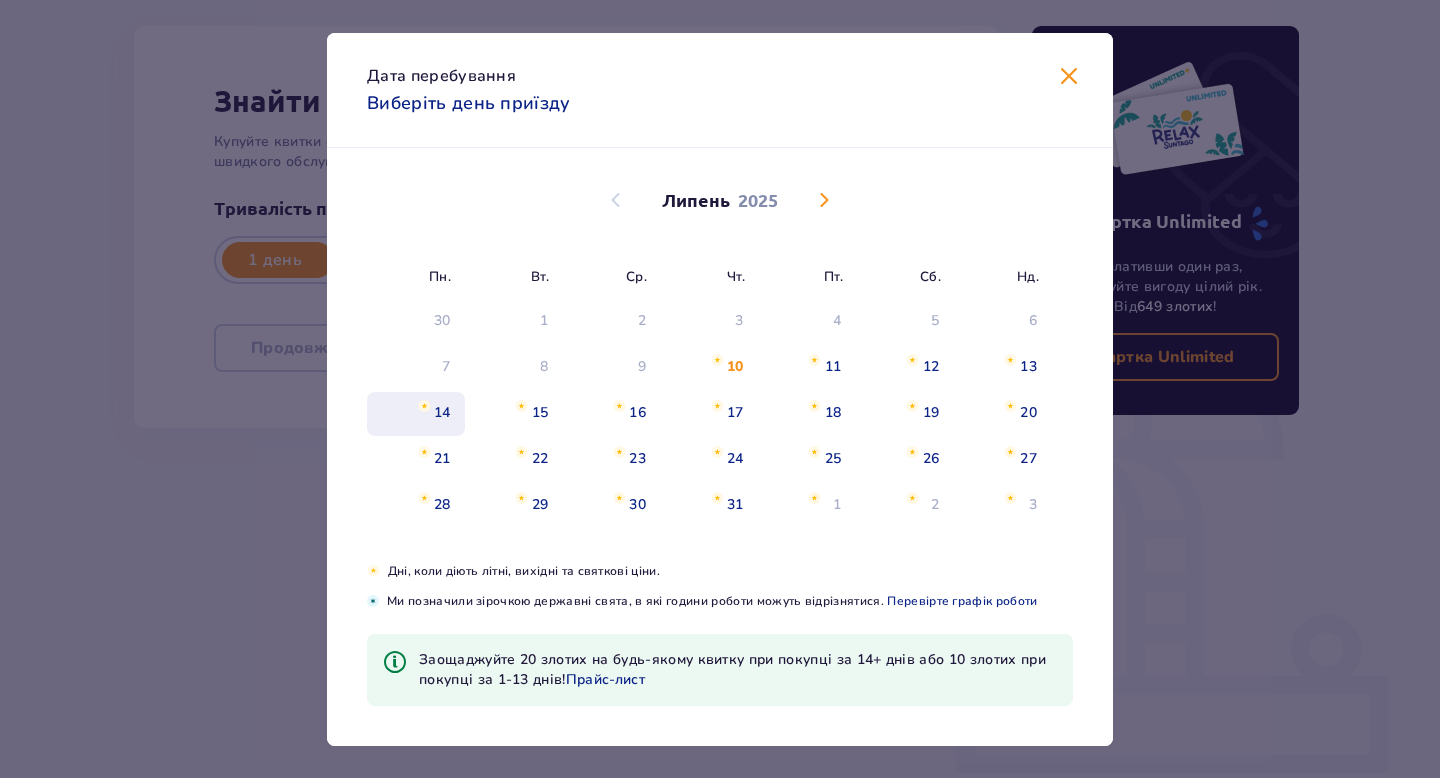 click on "14" at bounding box center (442, 413) 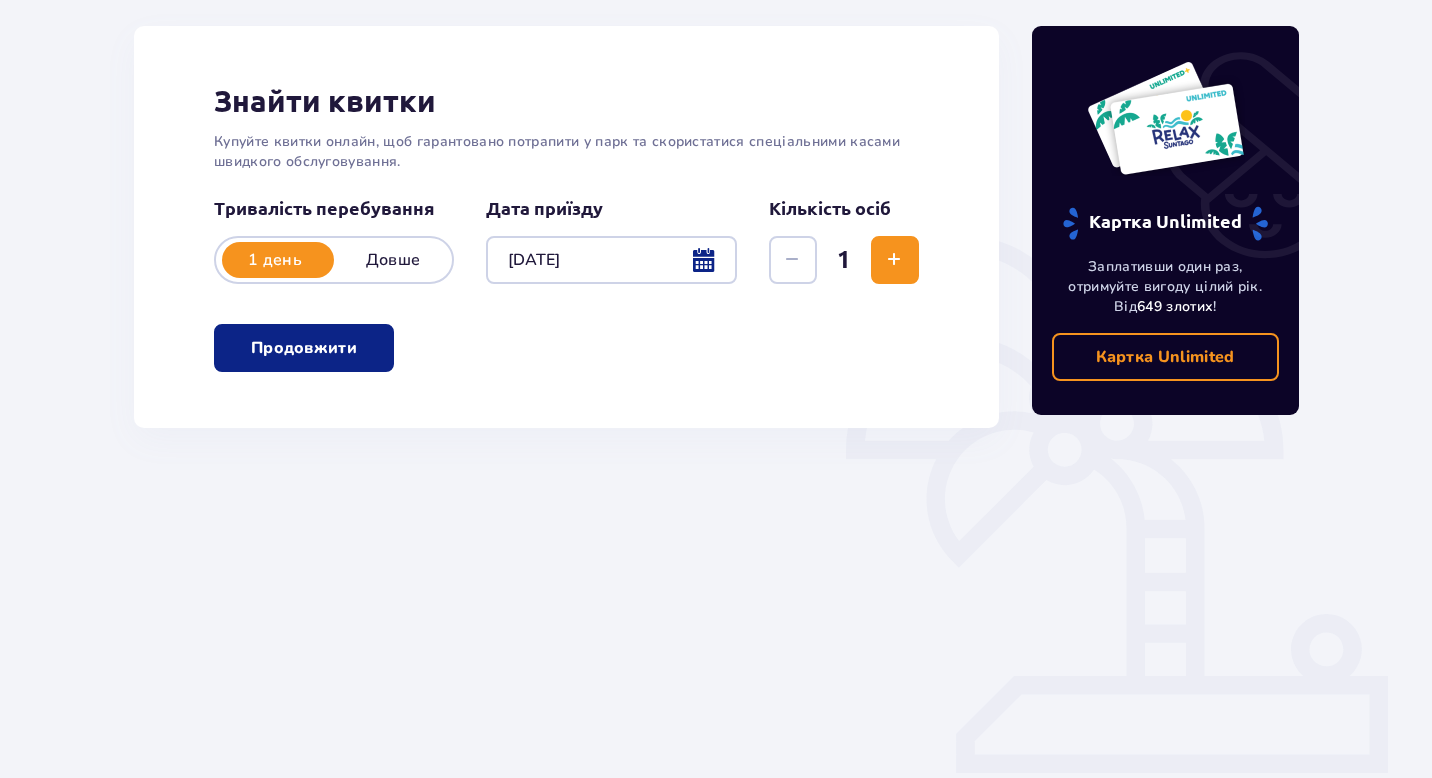 click at bounding box center (894, 260) 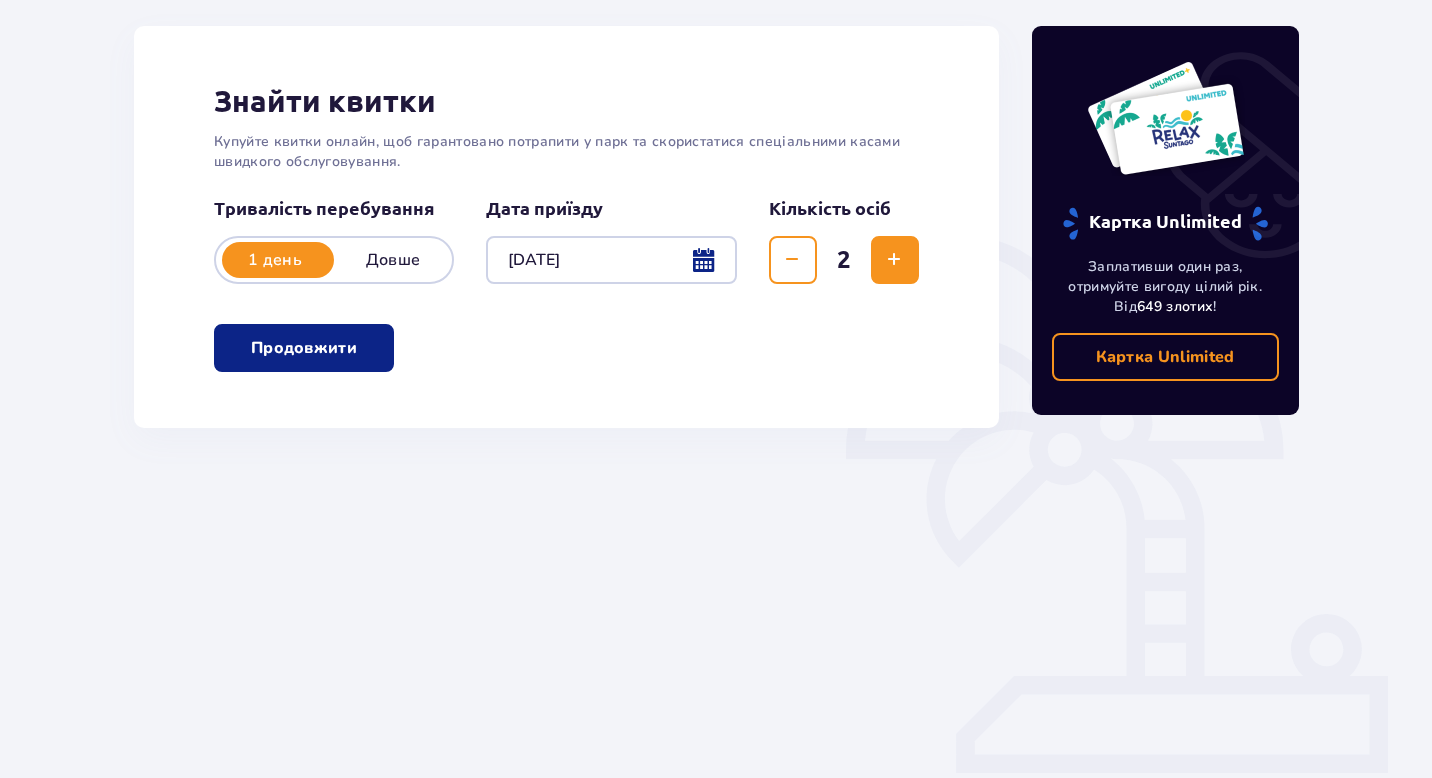 click on "Продовжити" at bounding box center [304, 348] 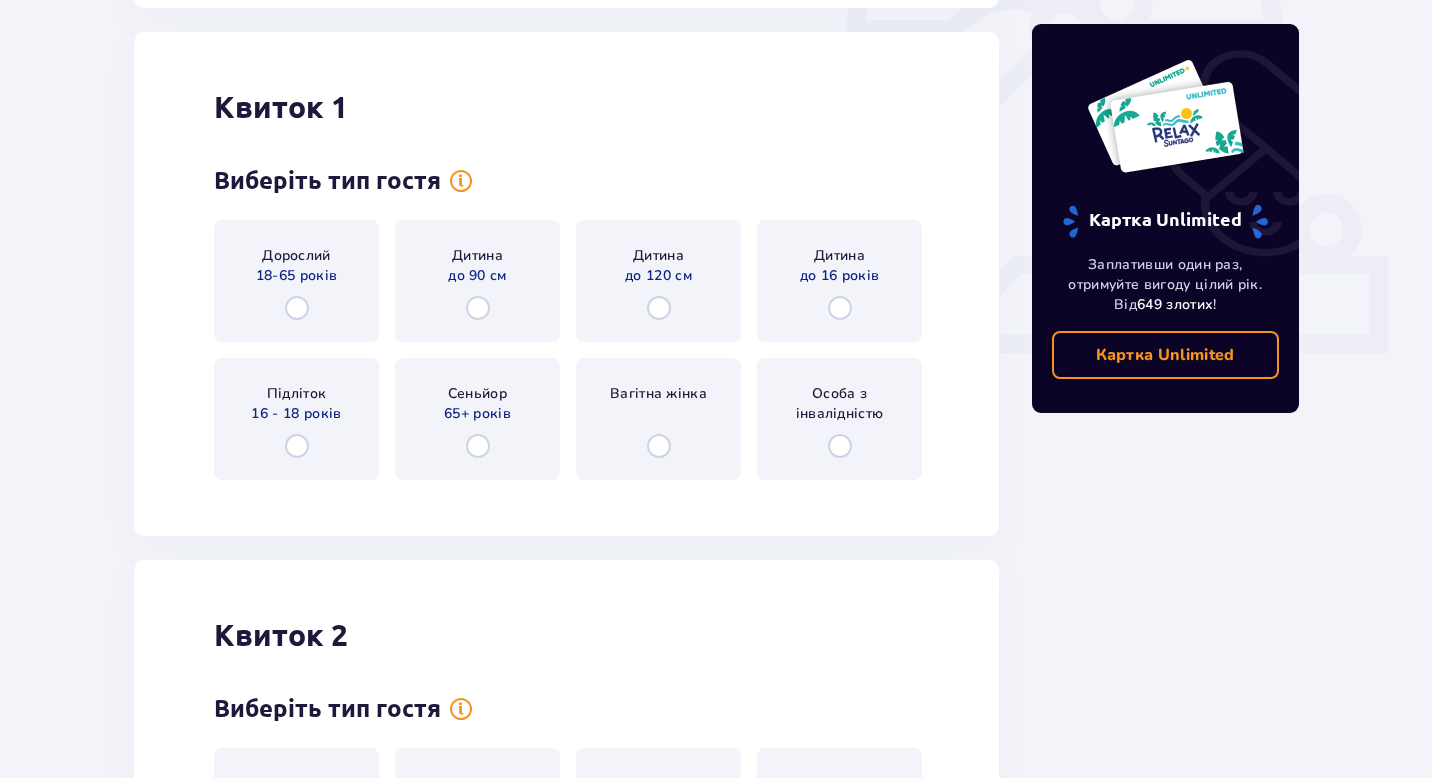 scroll, scrollTop: 688, scrollLeft: 0, axis: vertical 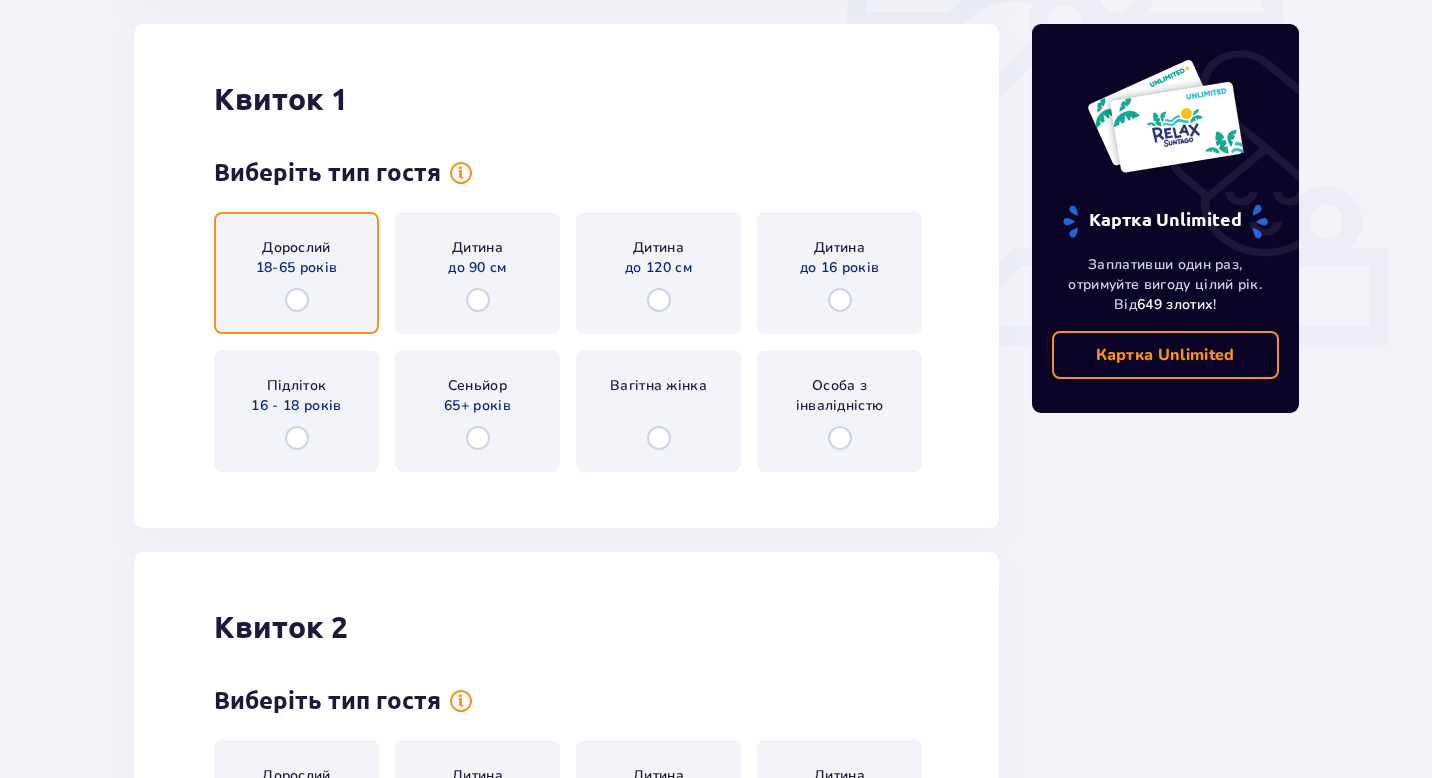click at bounding box center [297, 300] 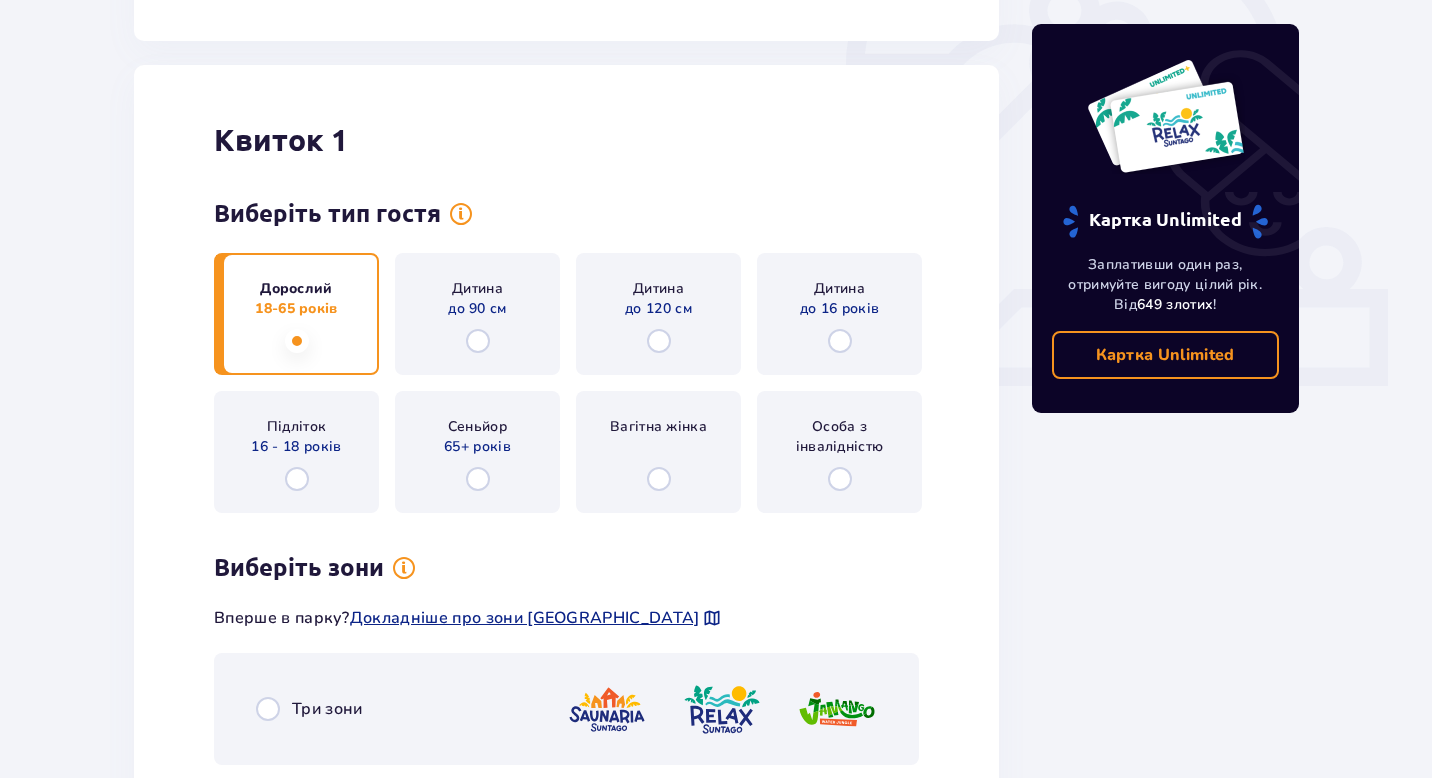 scroll, scrollTop: 0, scrollLeft: 0, axis: both 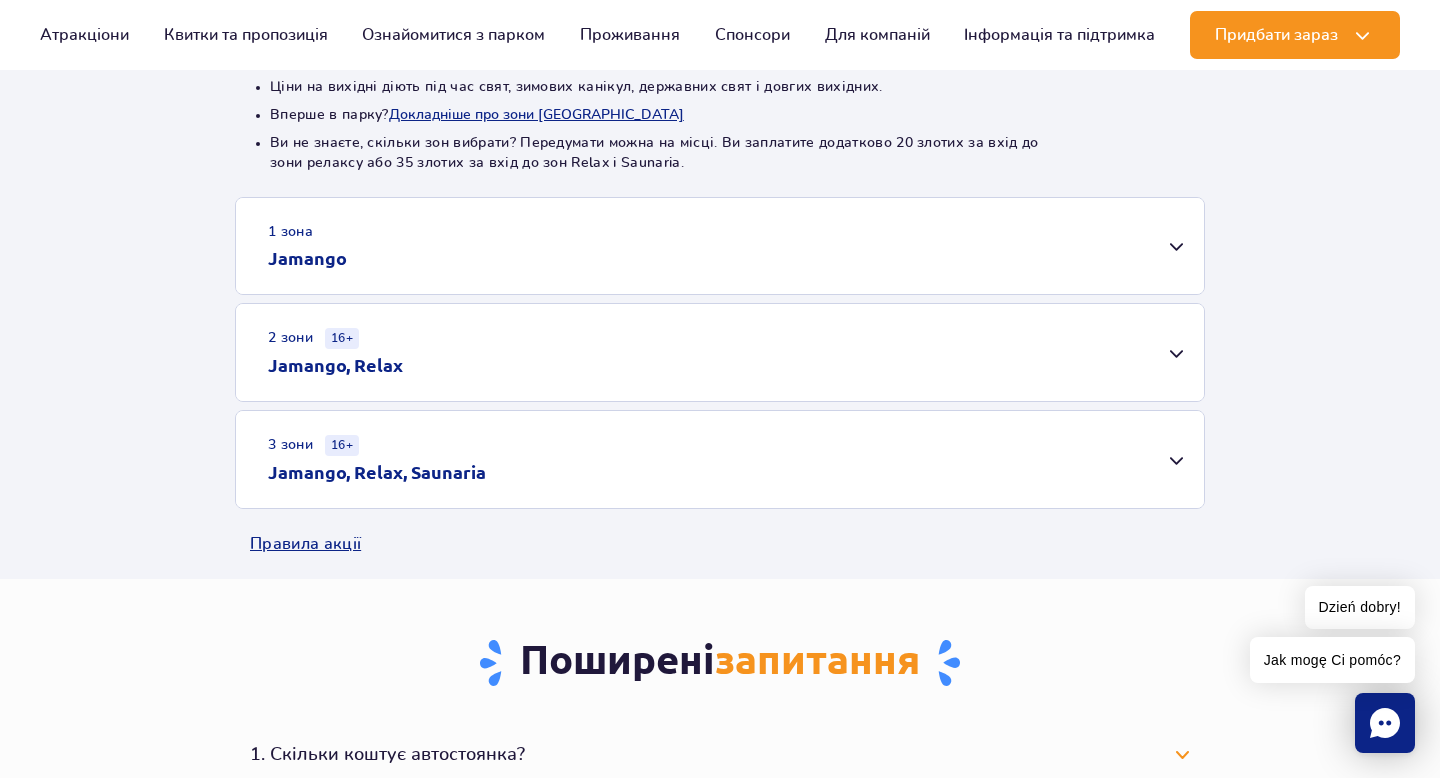 click on "2 зони  16+
Jamango, Relax" at bounding box center (720, 352) 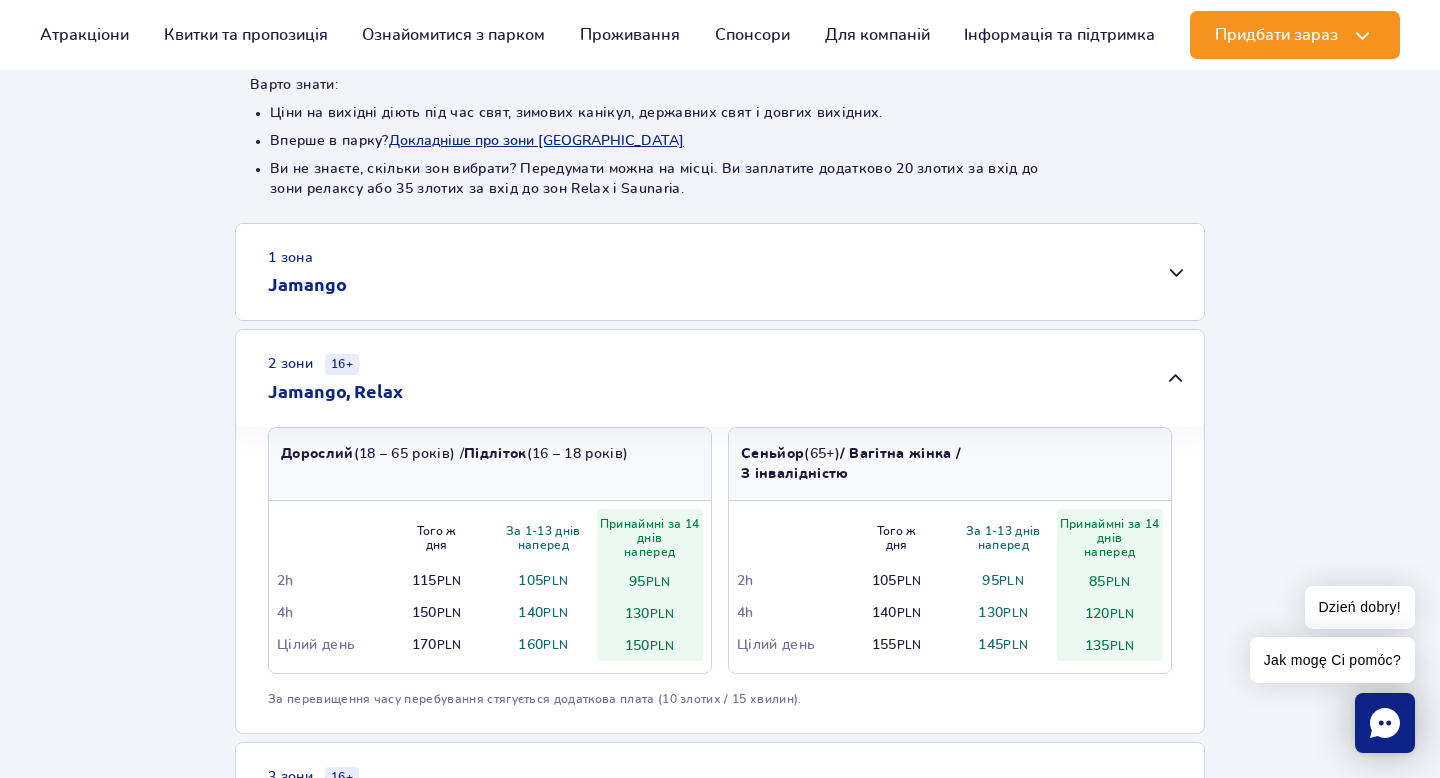 scroll, scrollTop: 501, scrollLeft: 0, axis: vertical 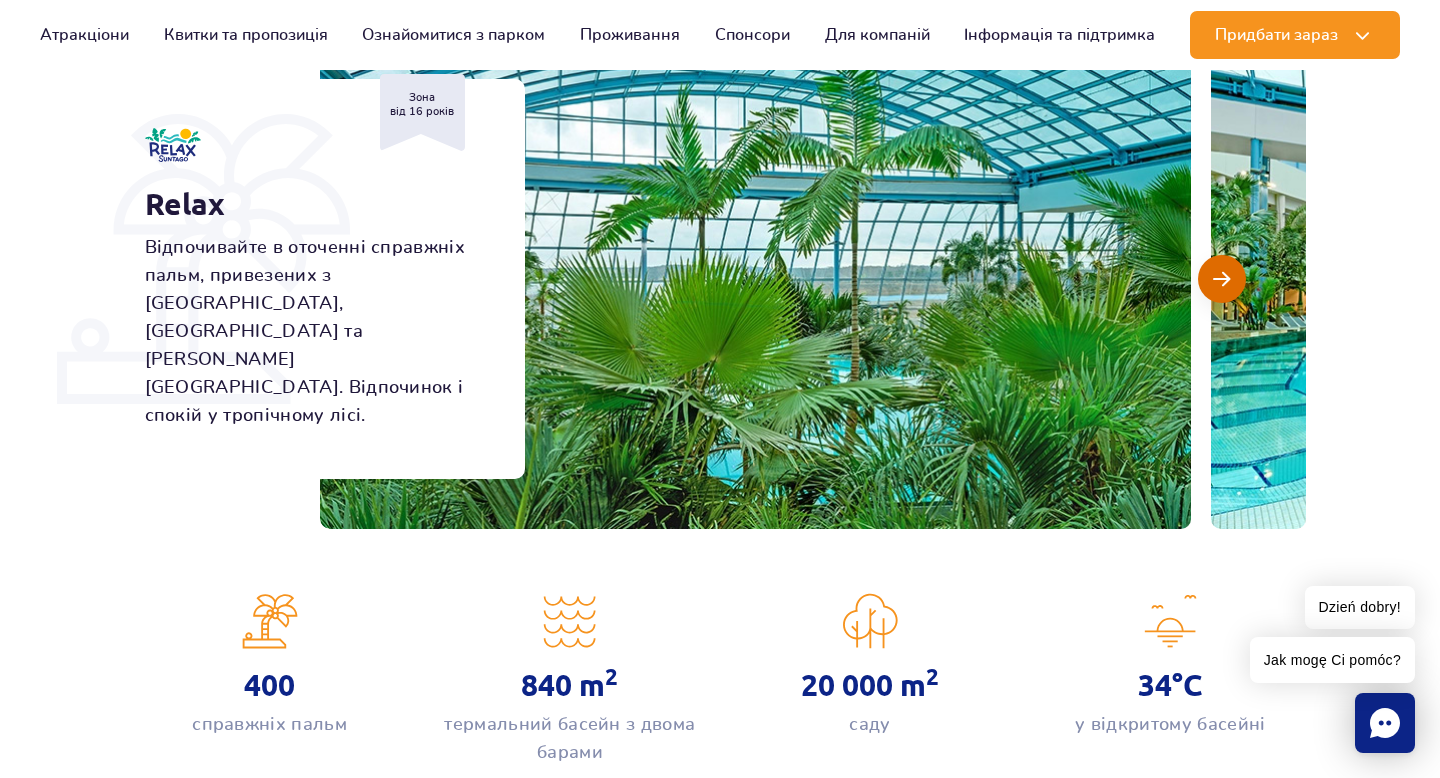 click at bounding box center (1221, 279) 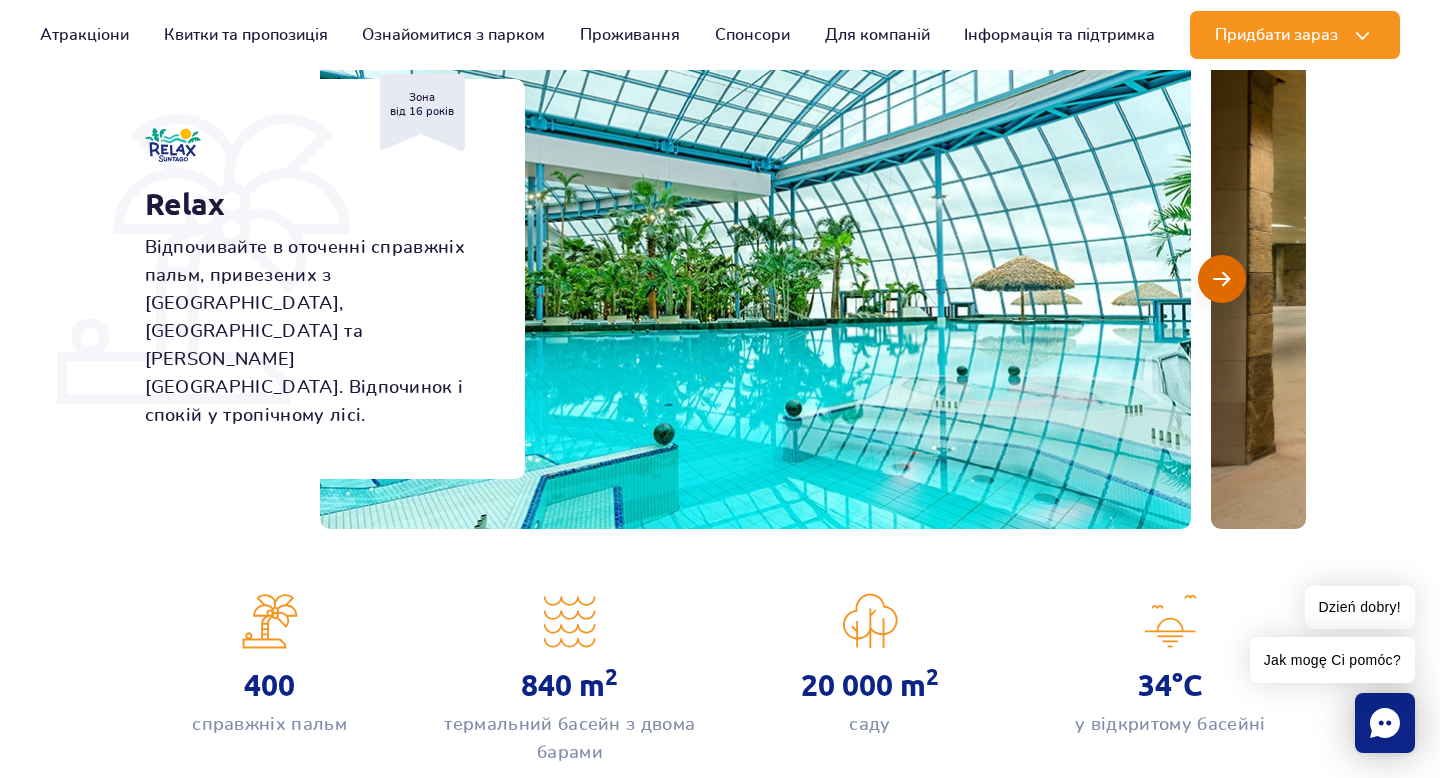 click at bounding box center [1221, 279] 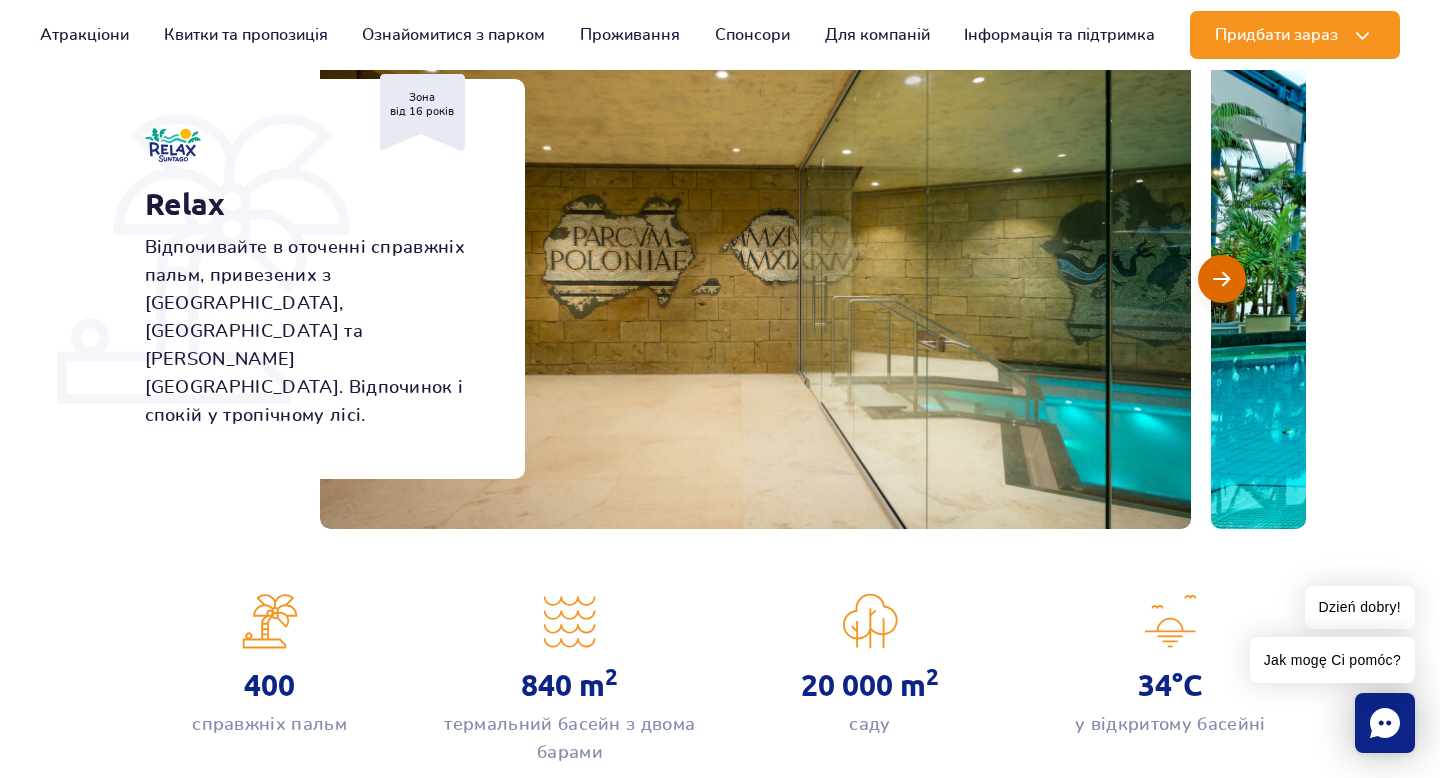 click at bounding box center (1221, 279) 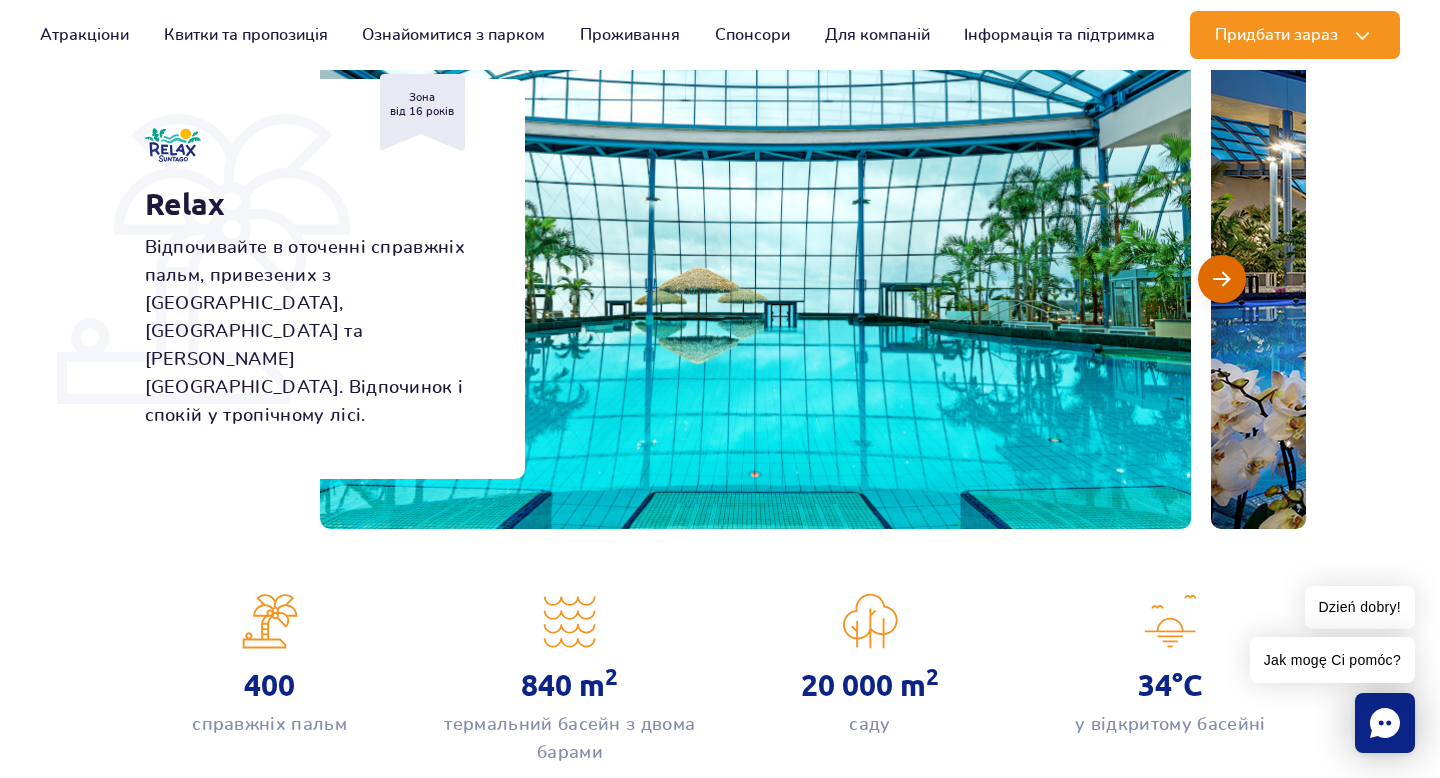 click at bounding box center (1222, 279) 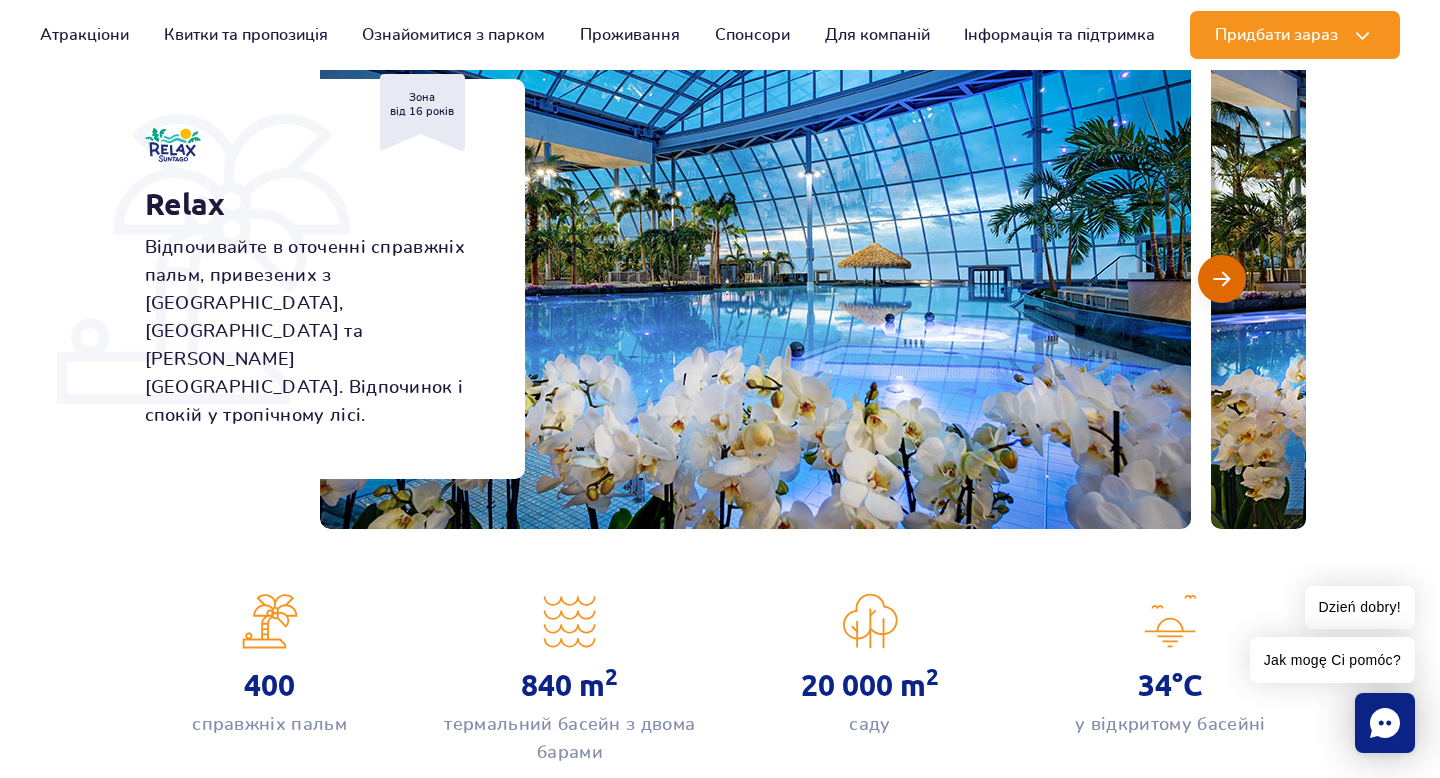 click at bounding box center [1222, 279] 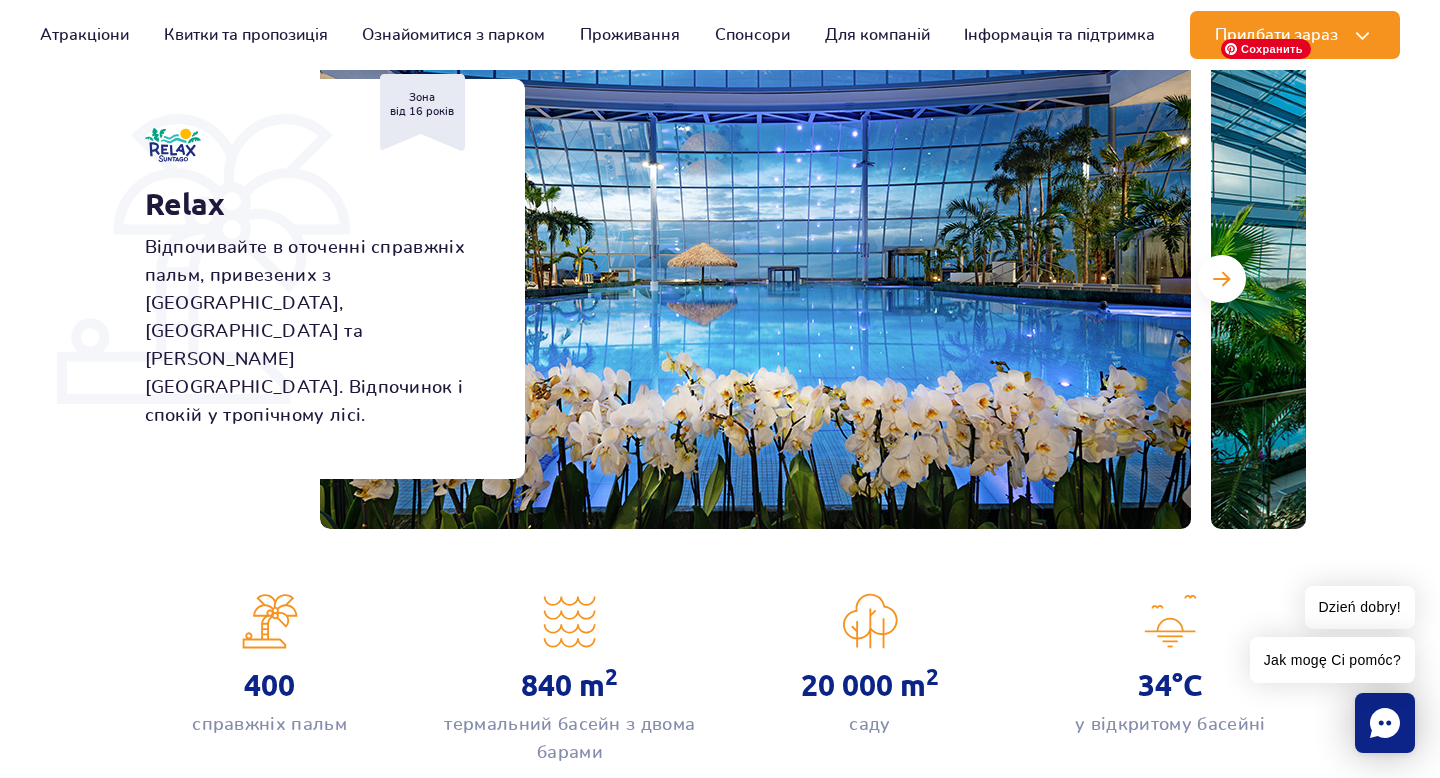 click at bounding box center [1646, 279] 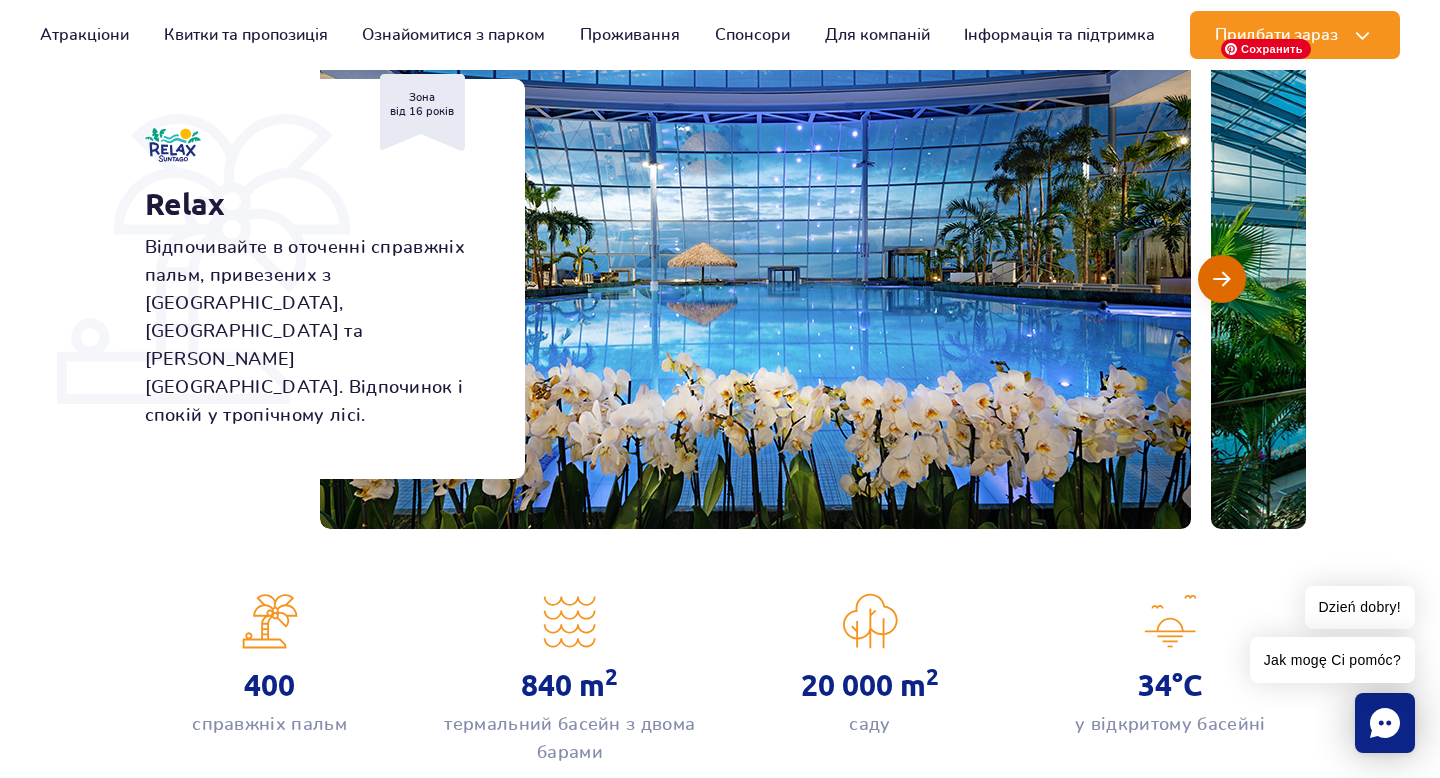 click at bounding box center (1221, 279) 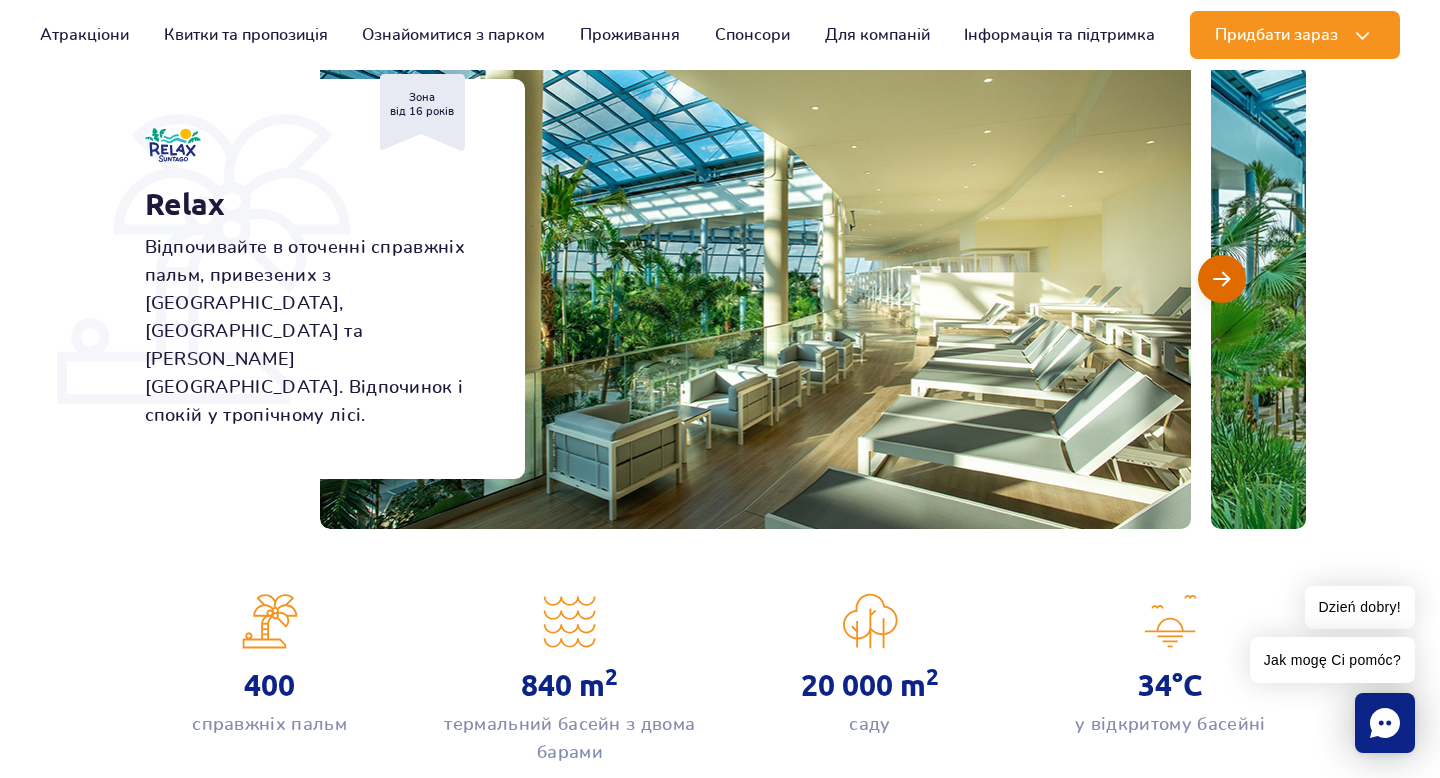 click at bounding box center (1221, 279) 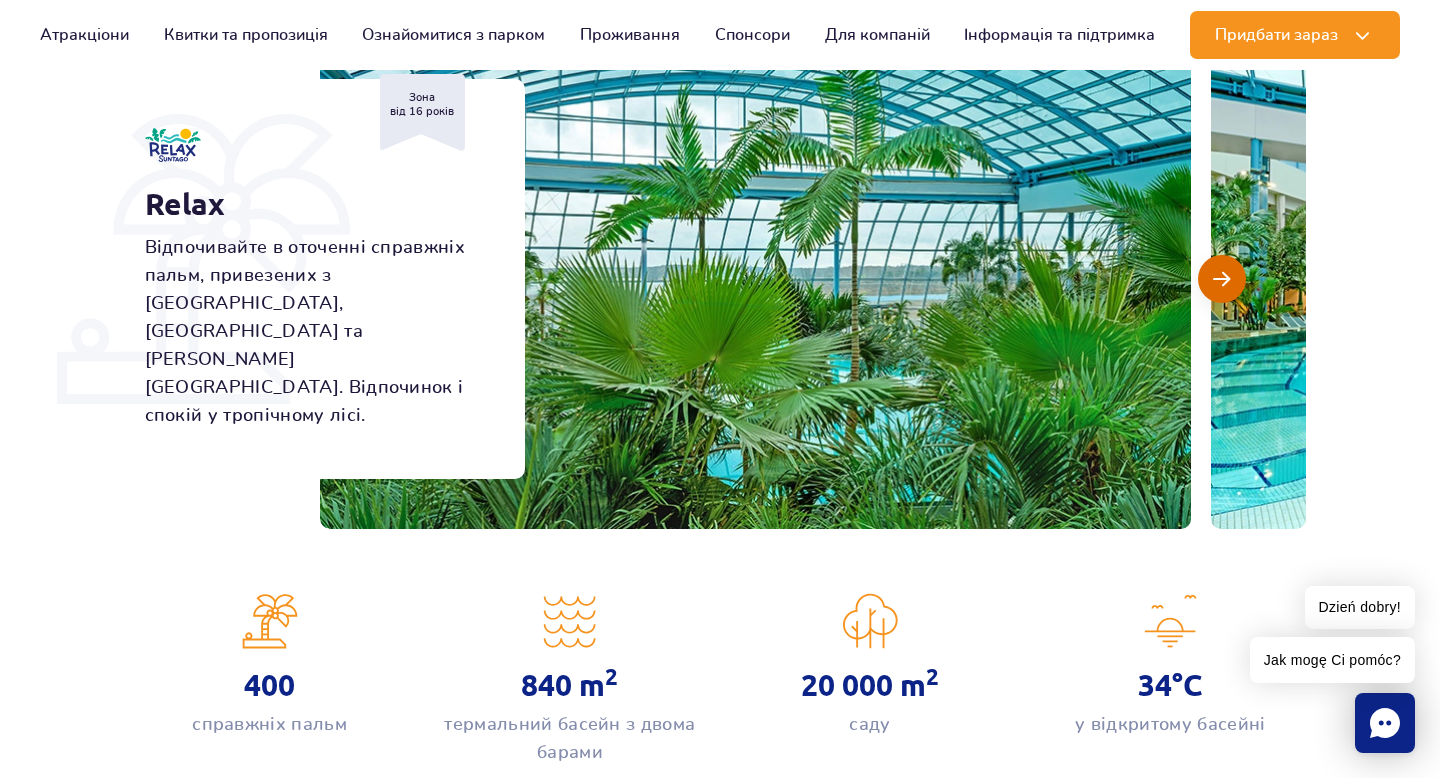 click at bounding box center [1221, 279] 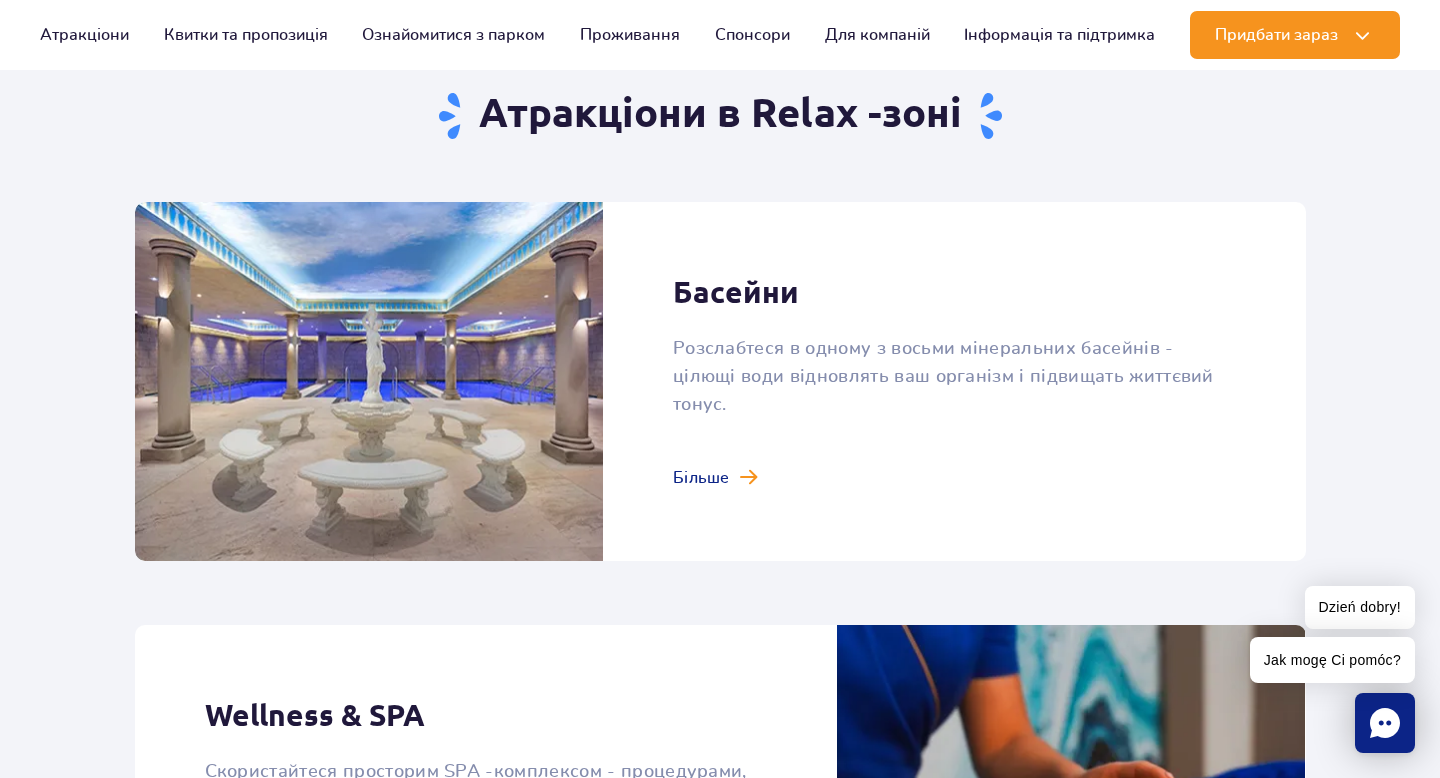 scroll, scrollTop: 1139, scrollLeft: 0, axis: vertical 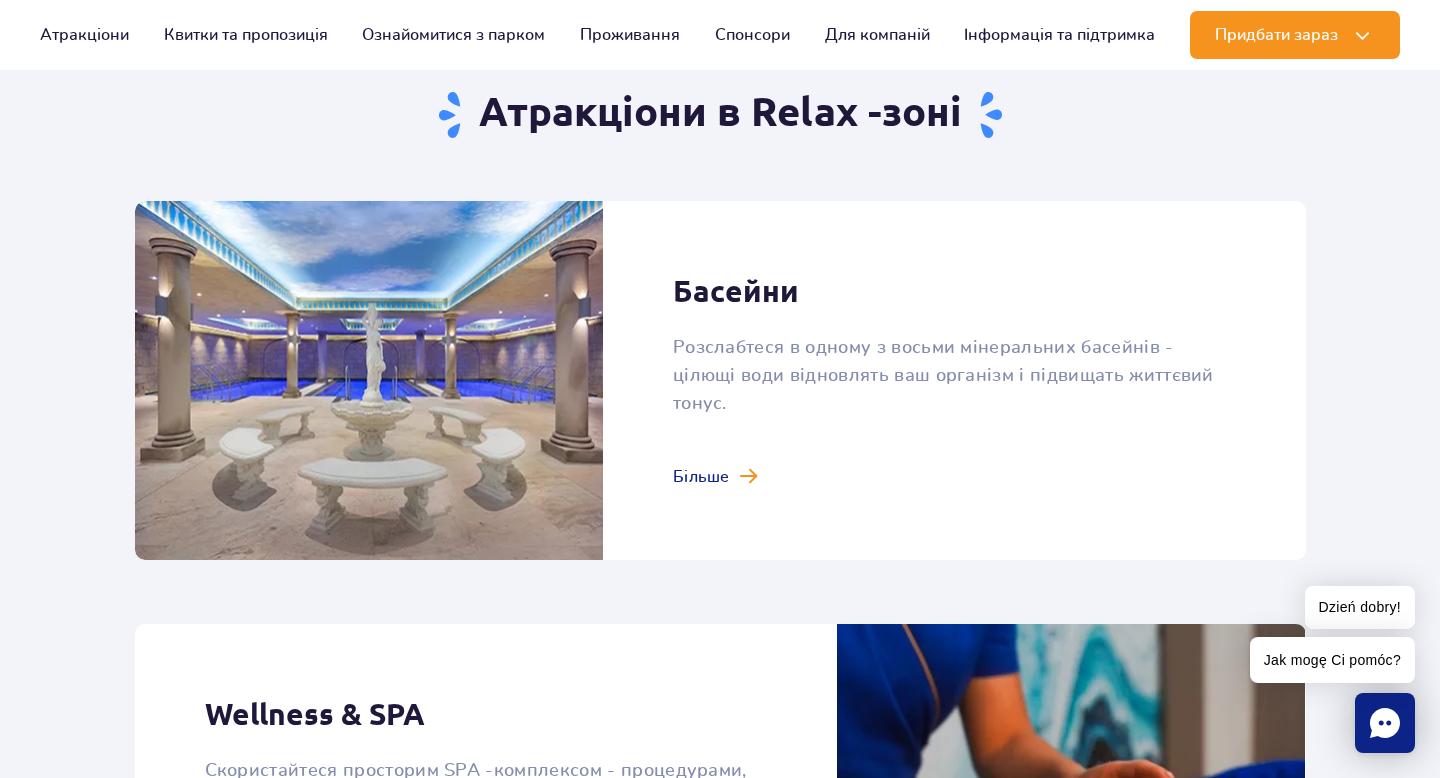 click at bounding box center (720, 380) 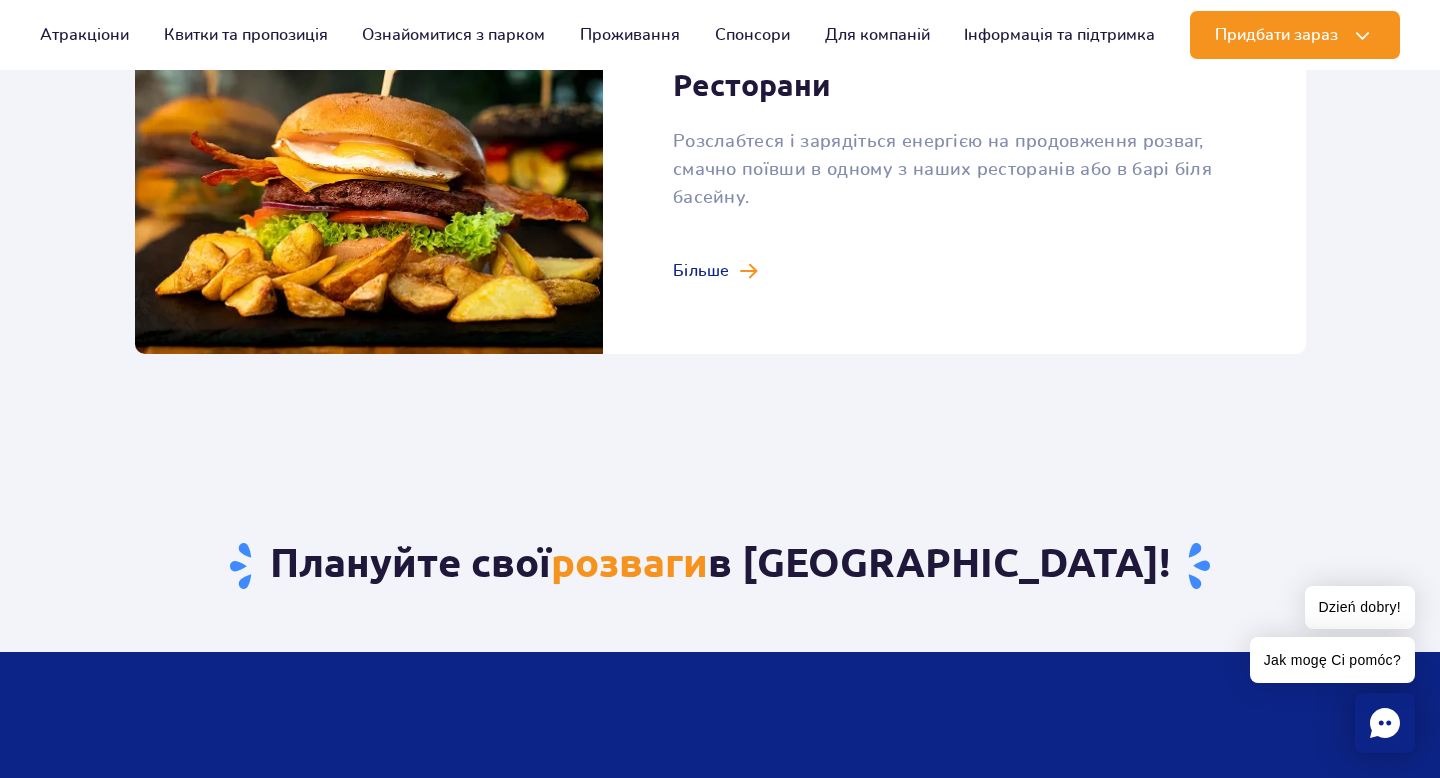 scroll, scrollTop: 2599, scrollLeft: 0, axis: vertical 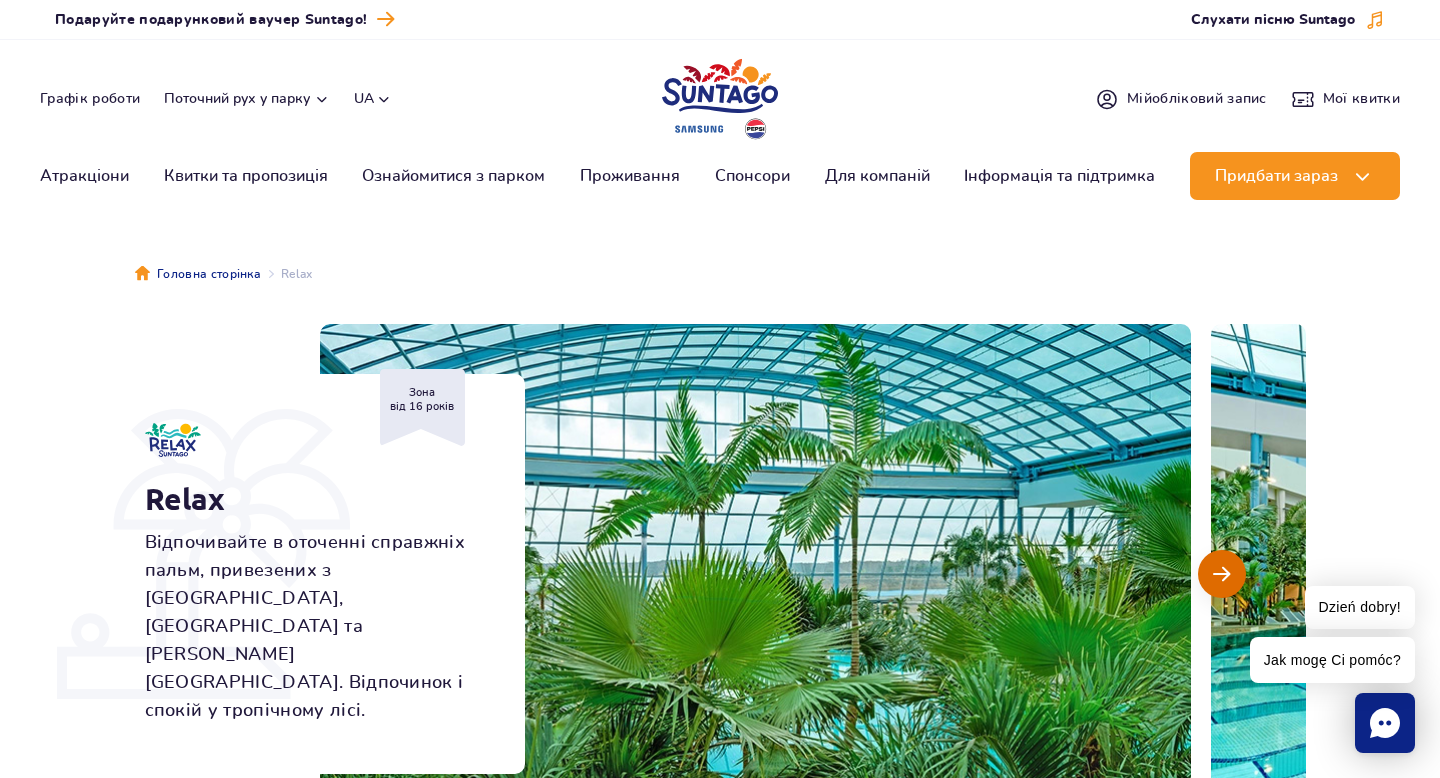 click at bounding box center [1222, 574] 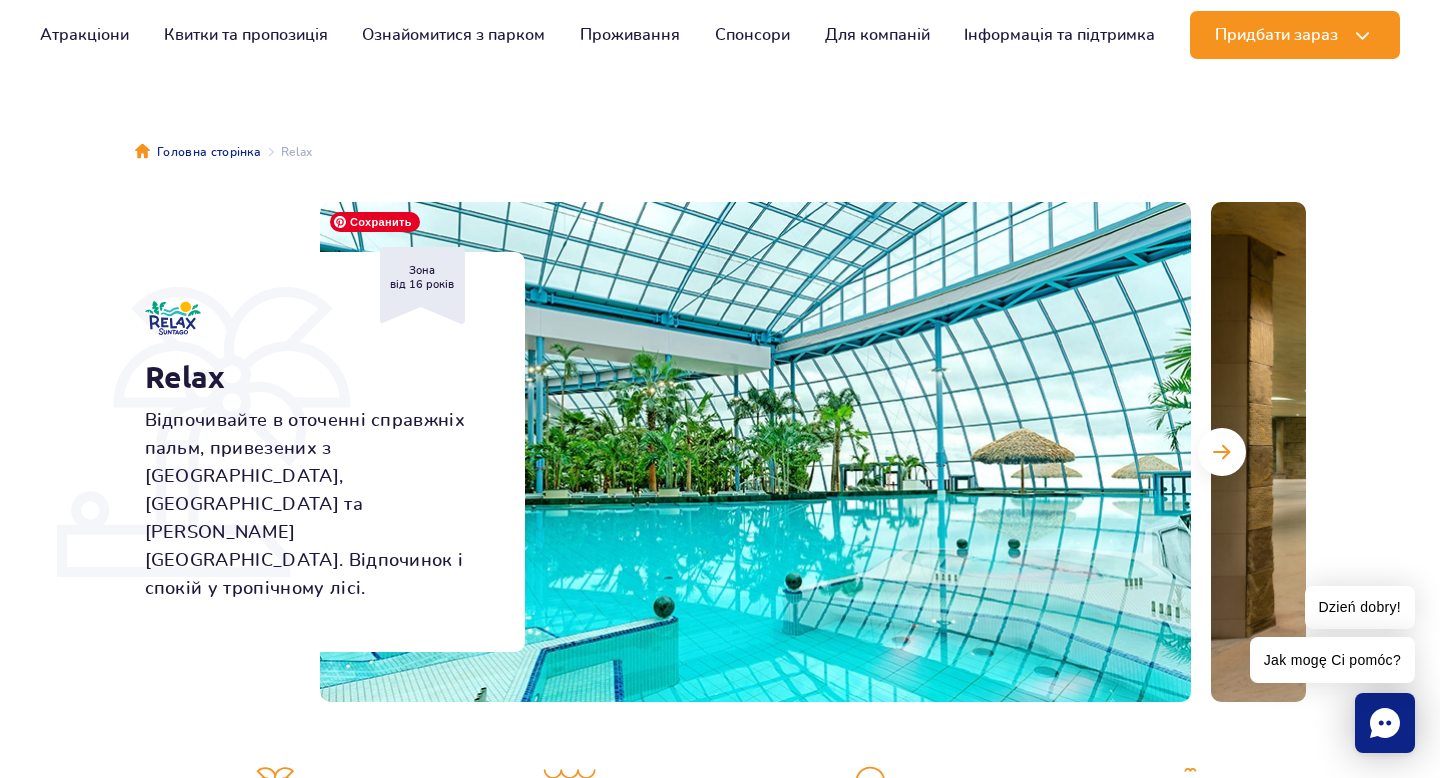 scroll, scrollTop: 128, scrollLeft: 0, axis: vertical 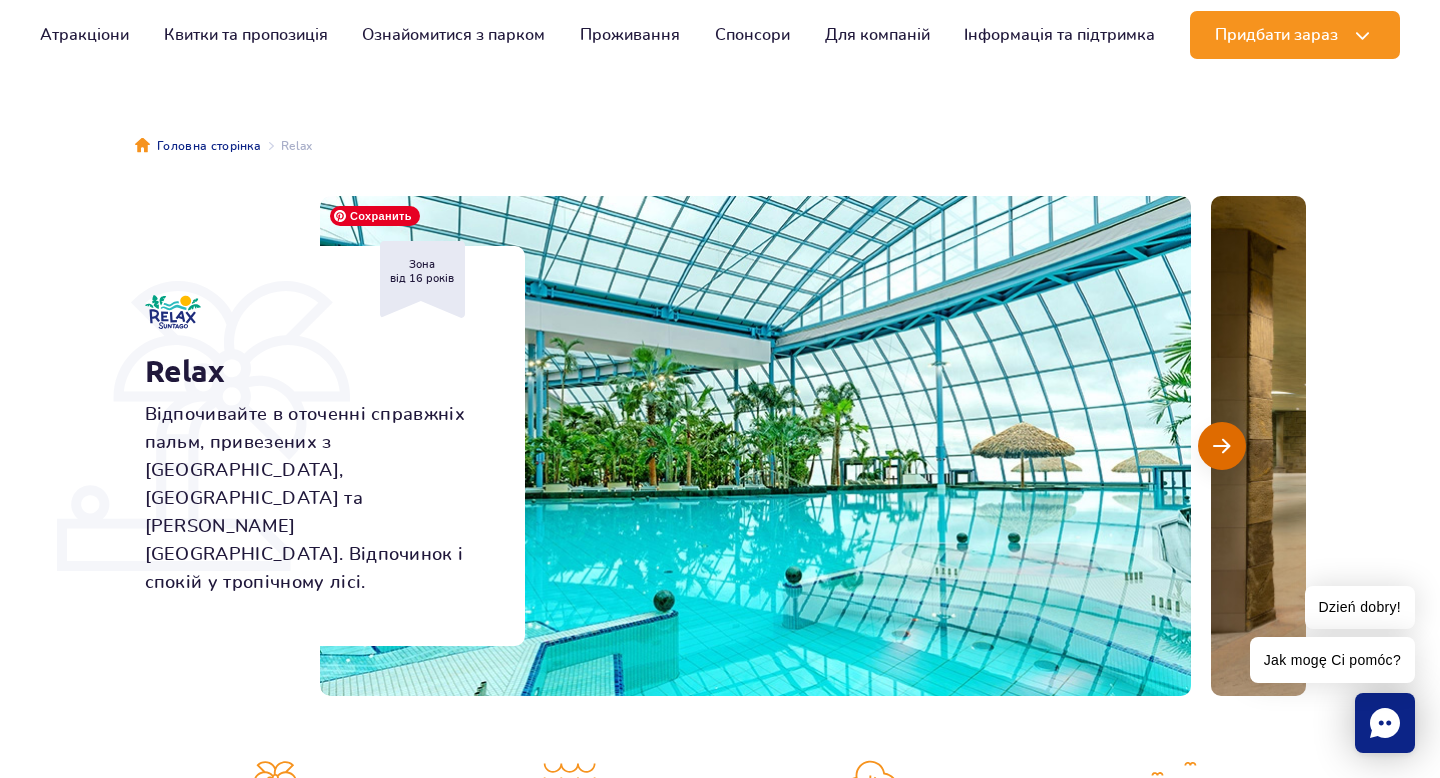 click at bounding box center (1221, 446) 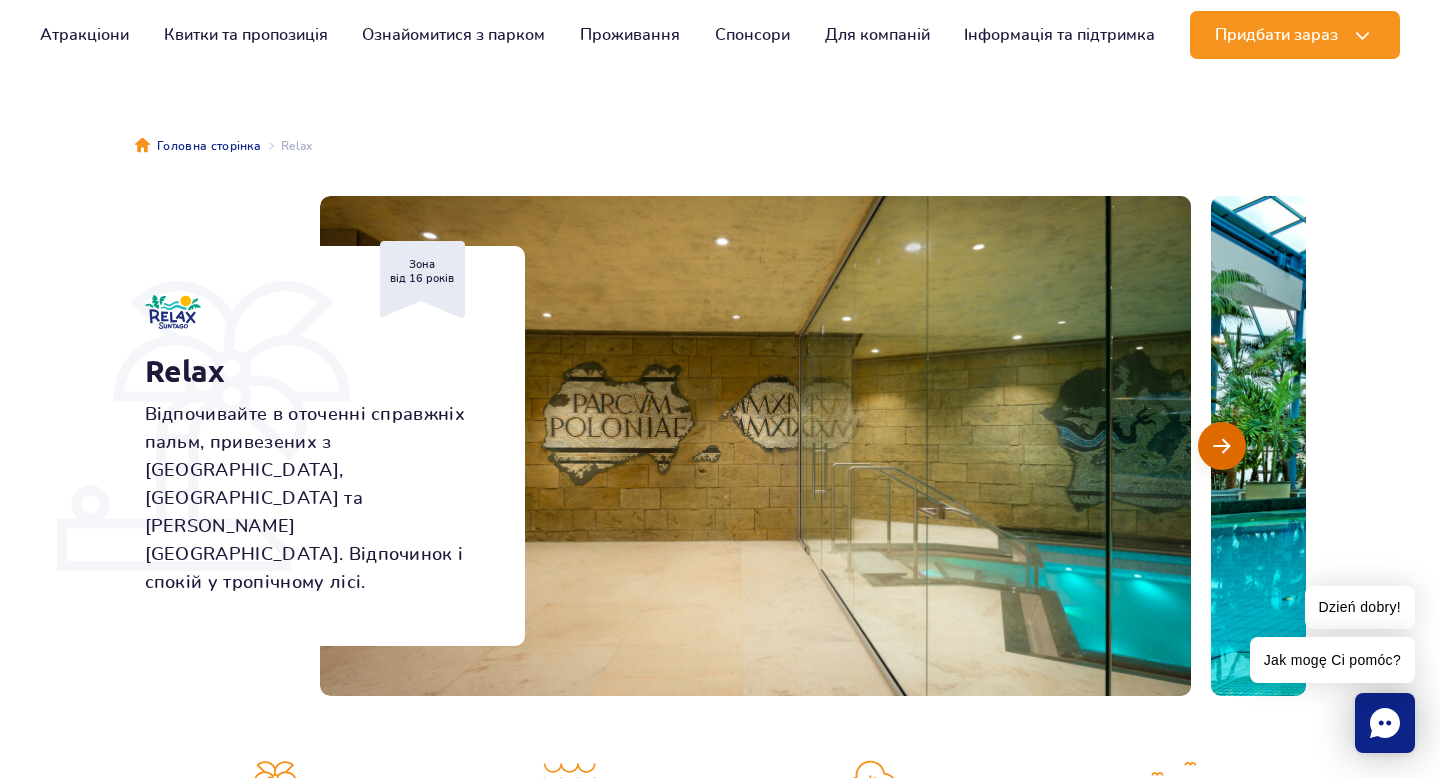 click at bounding box center (1222, 446) 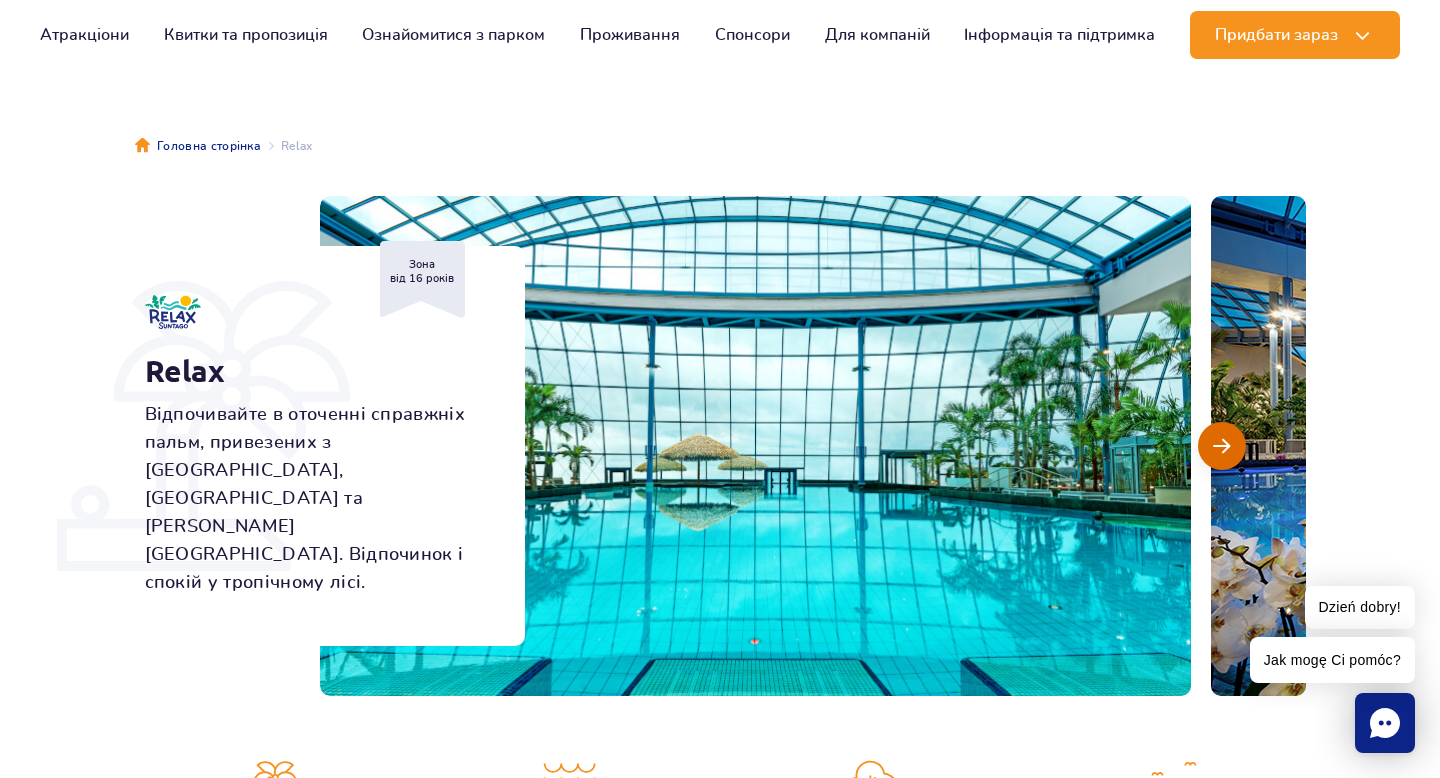 click at bounding box center [1222, 446] 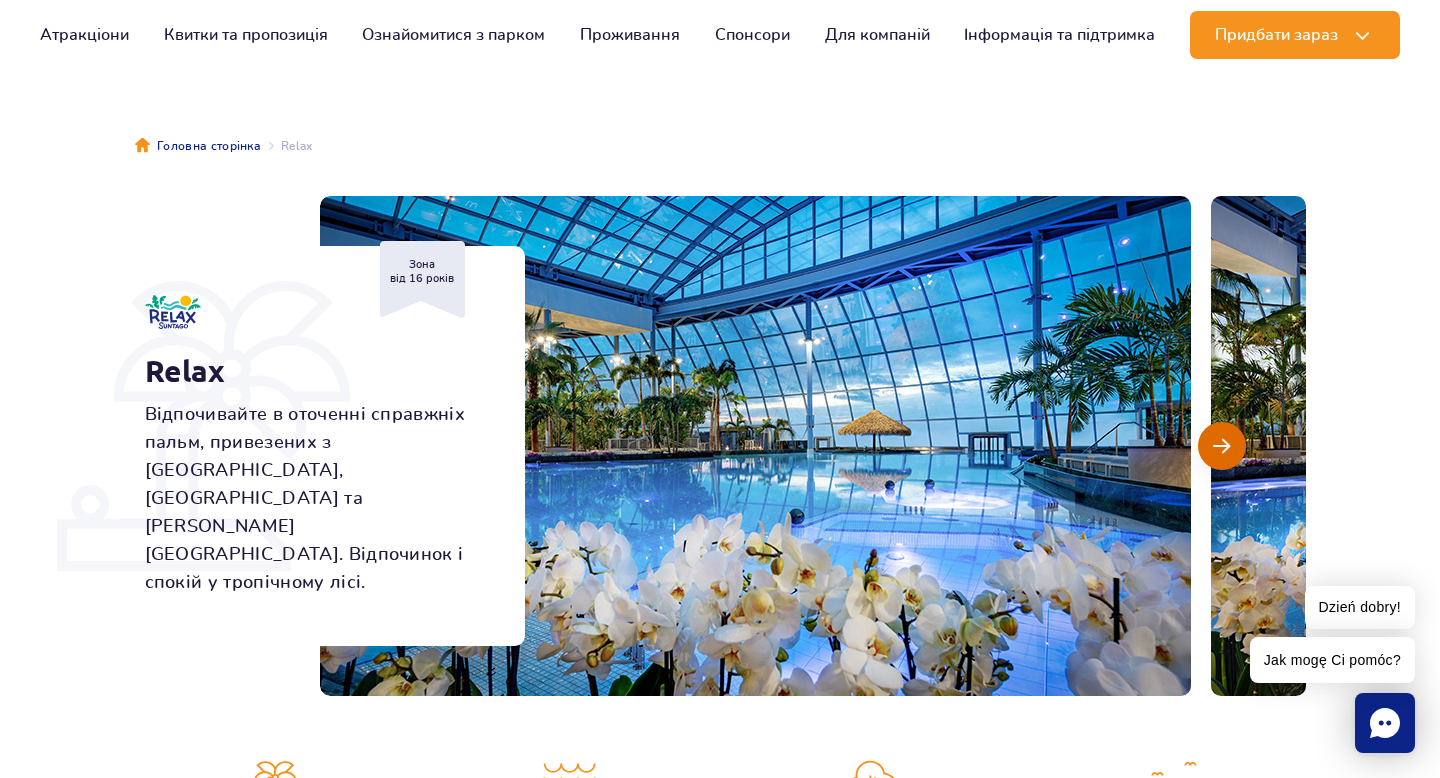 click at bounding box center [1222, 446] 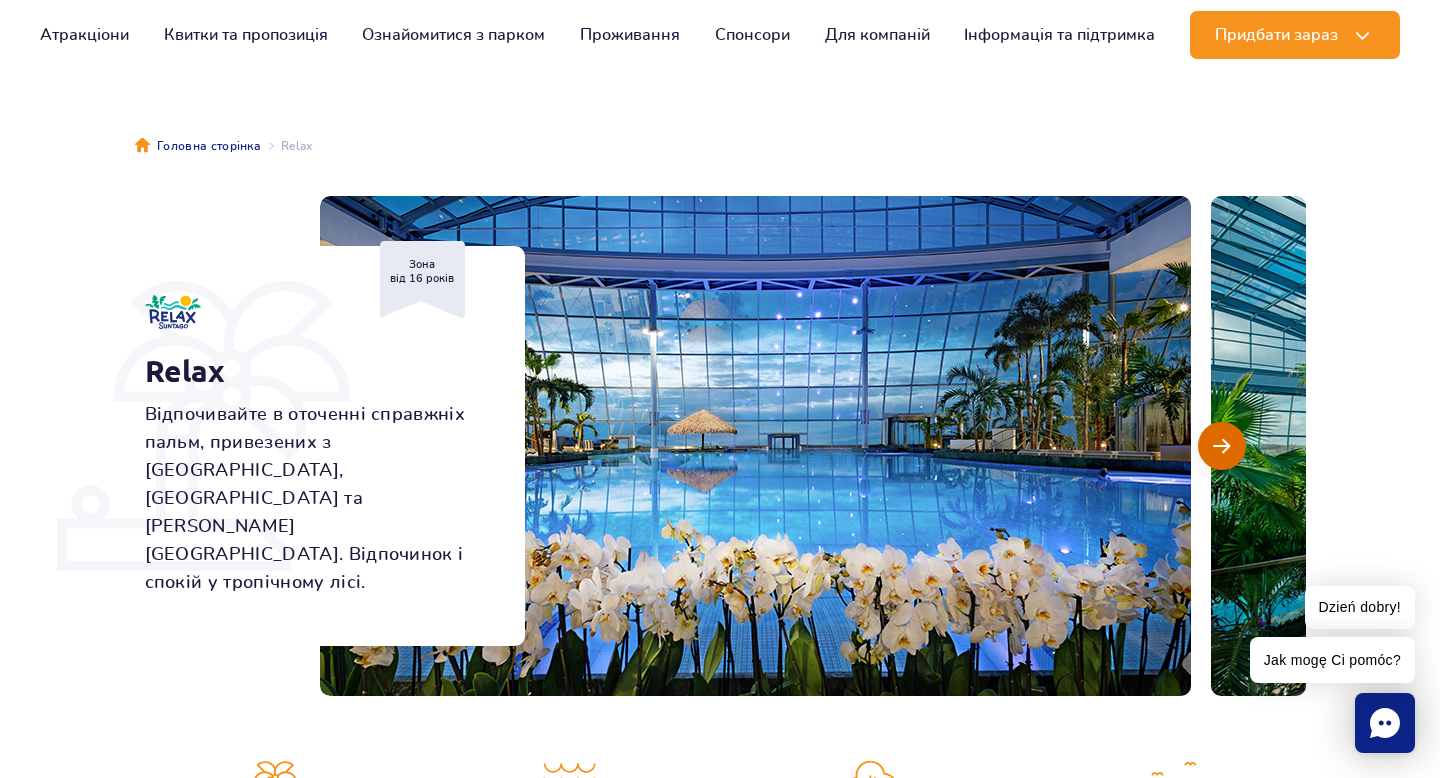 click at bounding box center [1222, 446] 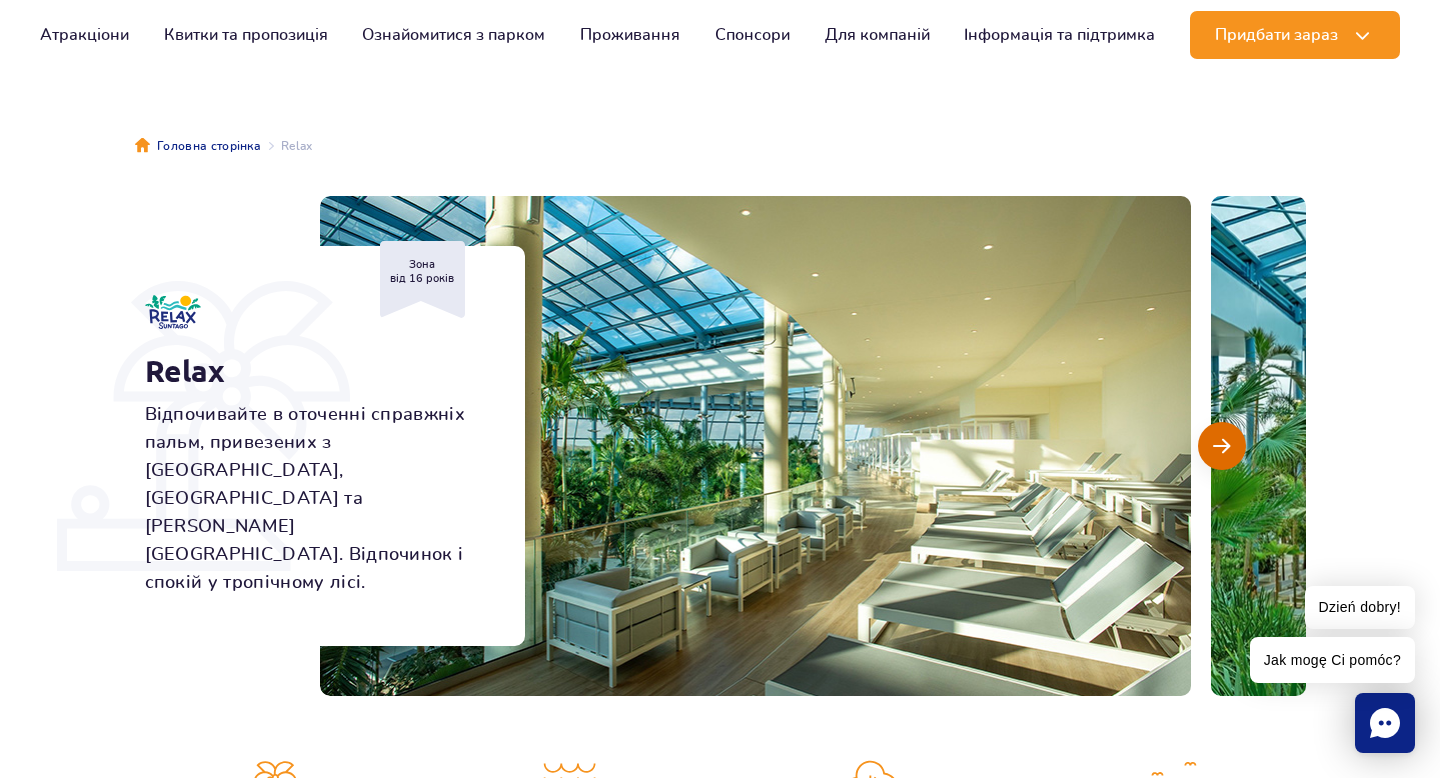 click at bounding box center (1222, 446) 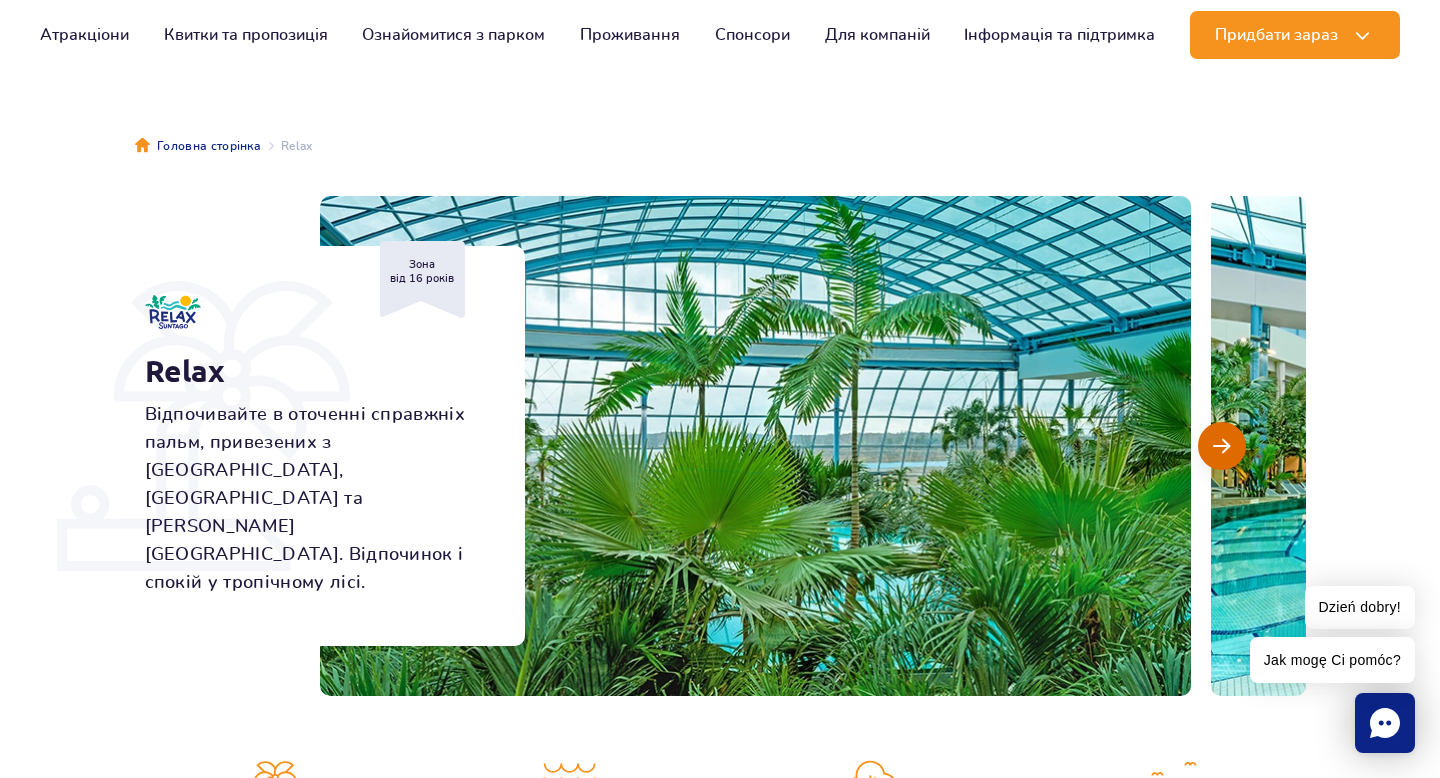 click at bounding box center [1222, 446] 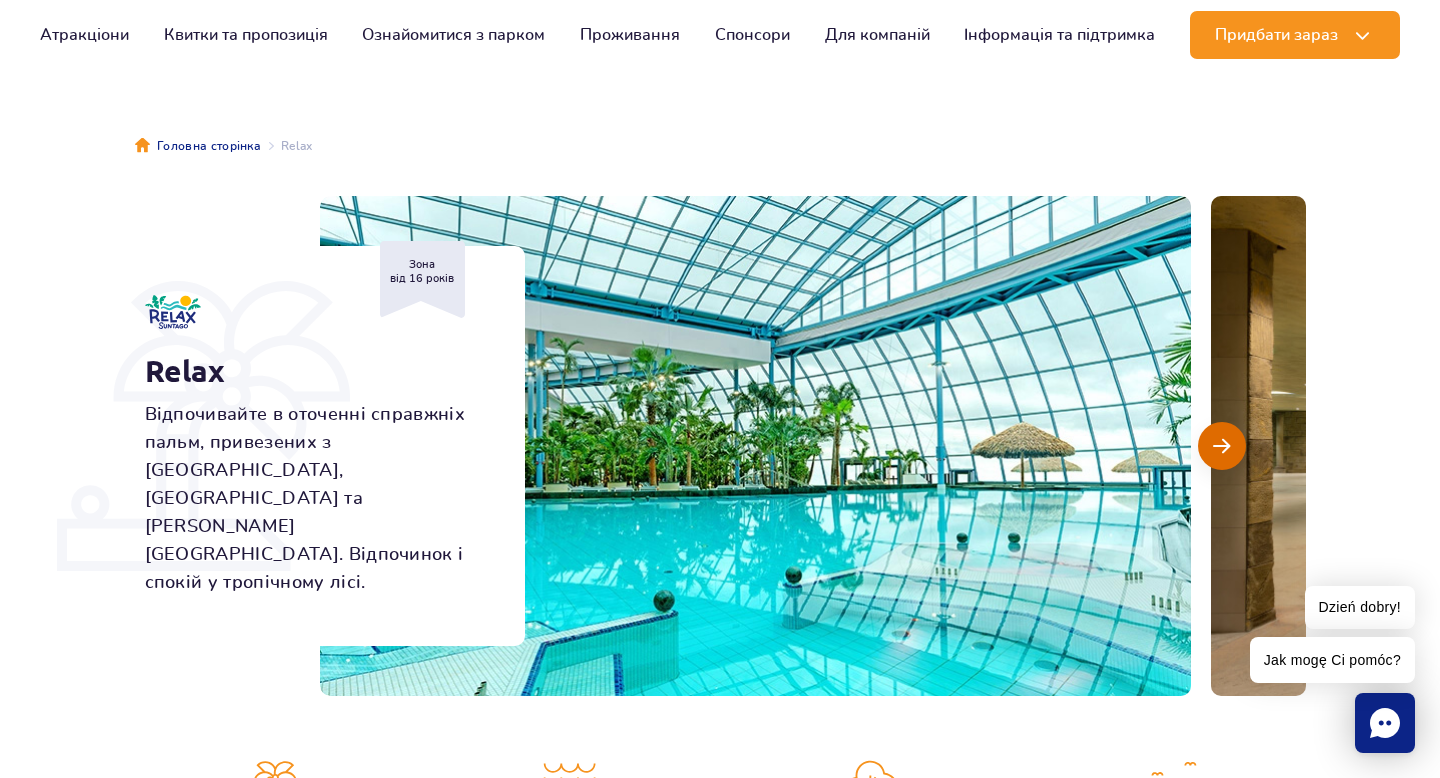 click at bounding box center [1222, 446] 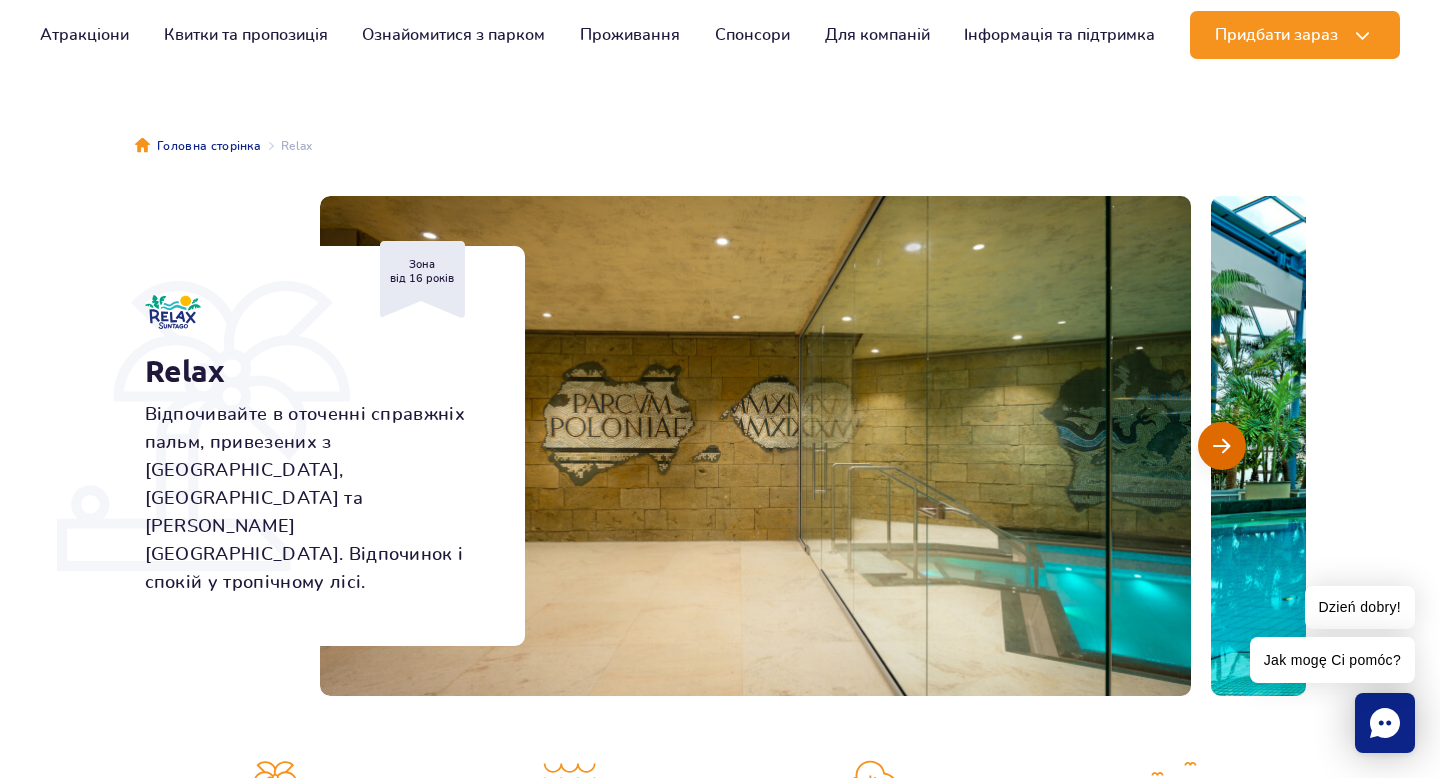 click at bounding box center [1222, 446] 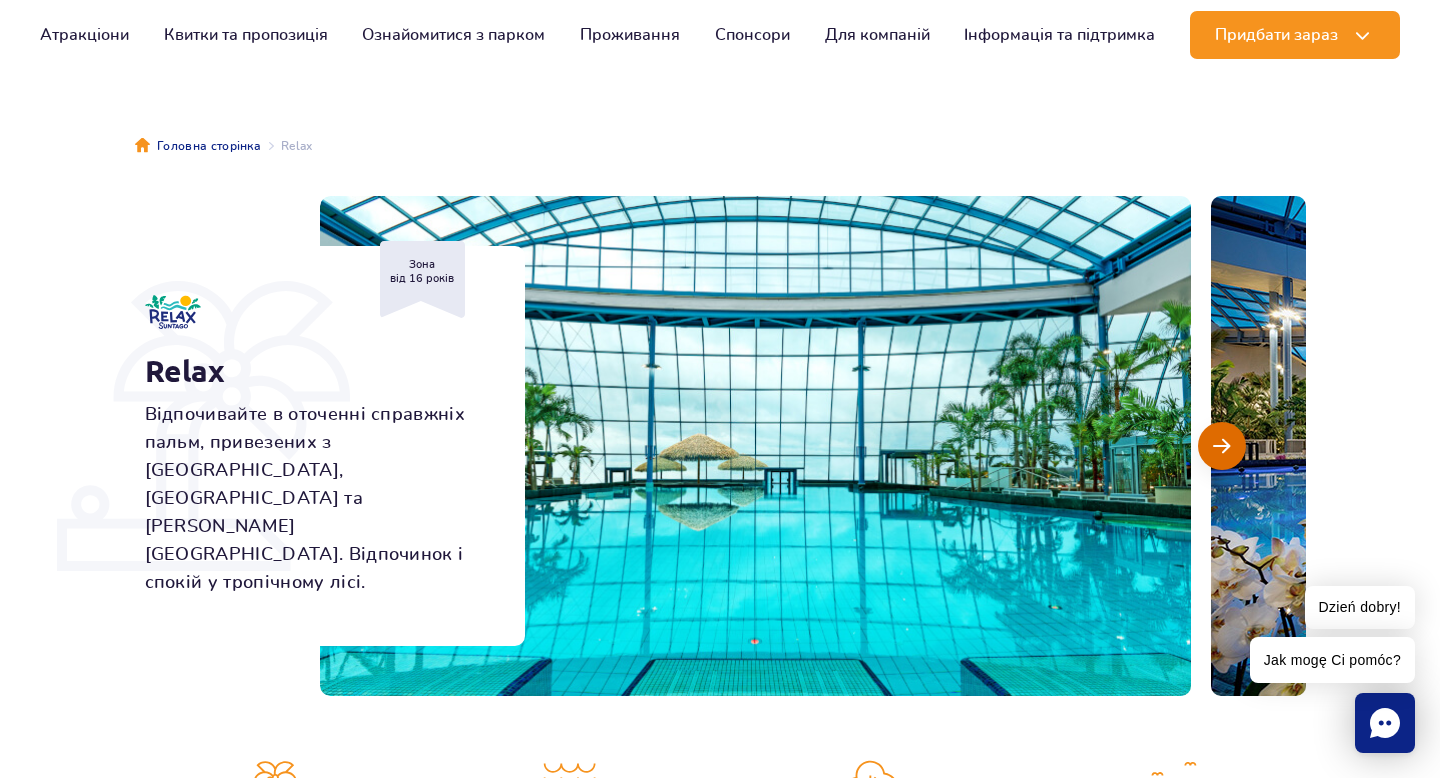 click at bounding box center (1222, 446) 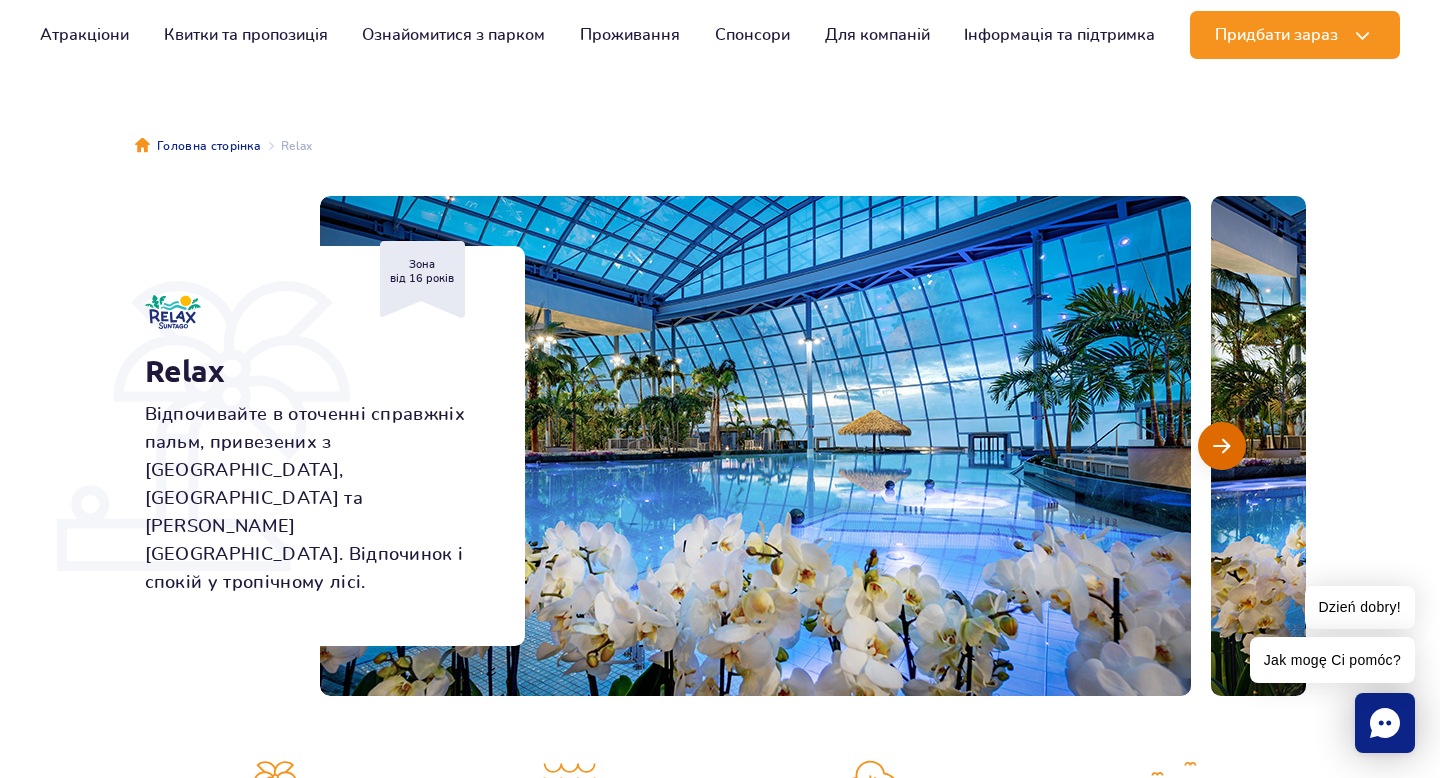 click at bounding box center [1222, 446] 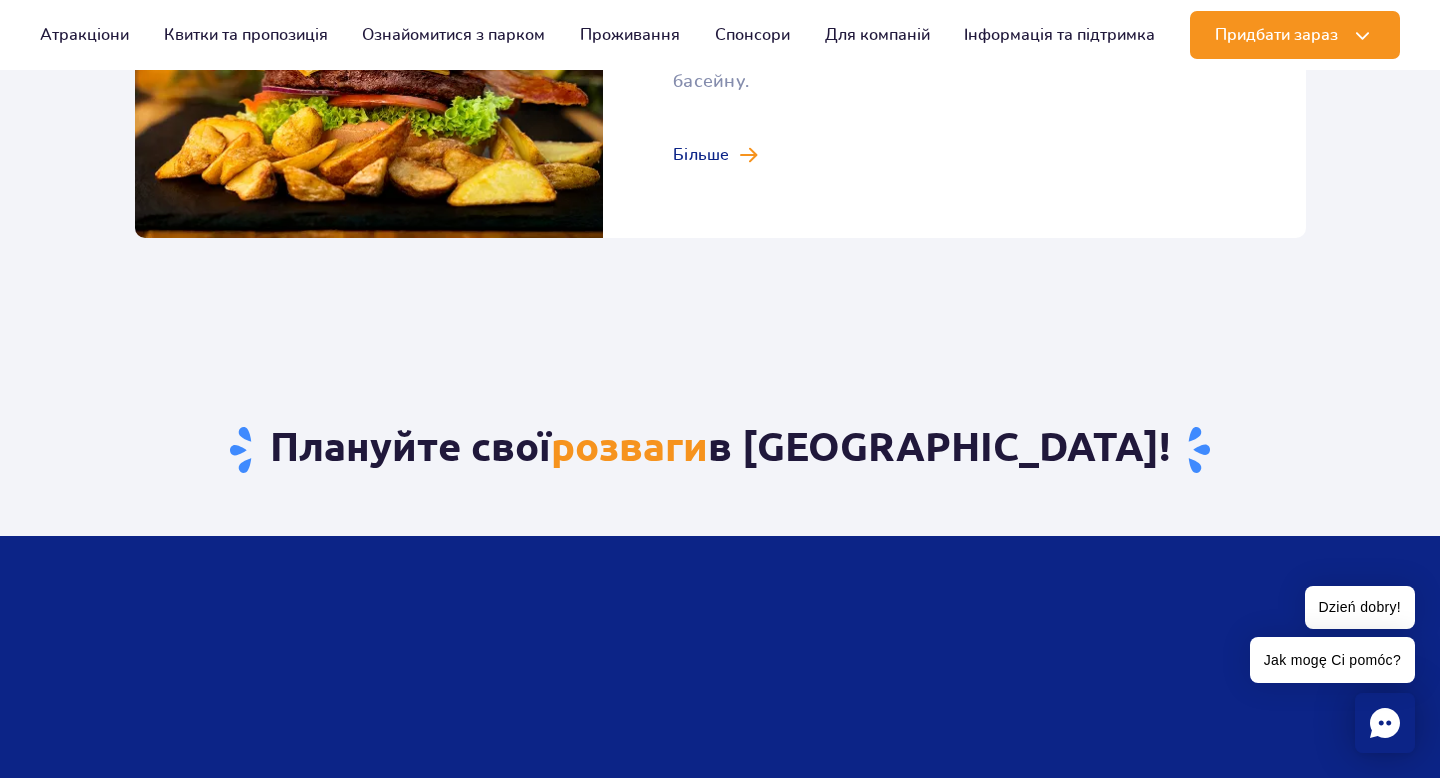 scroll, scrollTop: 2308, scrollLeft: 0, axis: vertical 